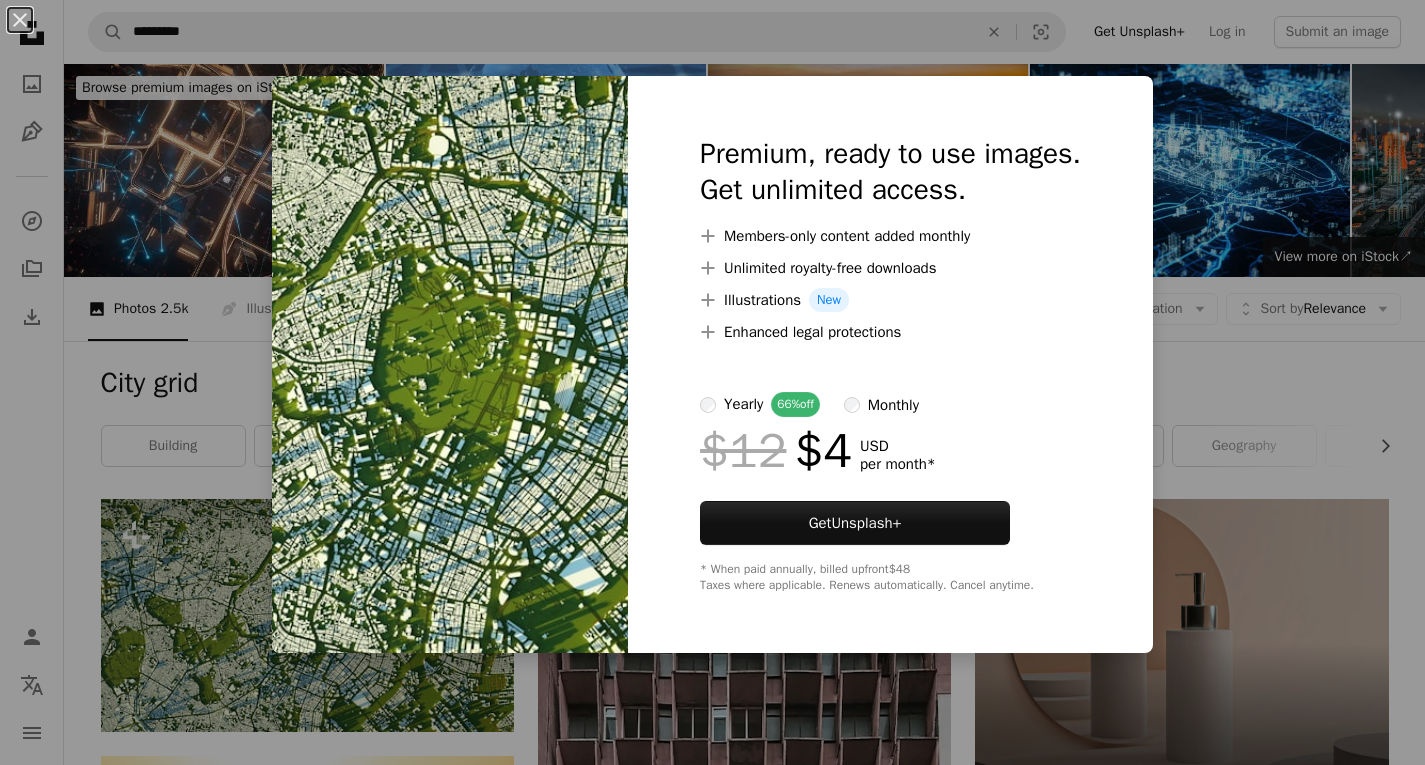 scroll, scrollTop: 400, scrollLeft: 0, axis: vertical 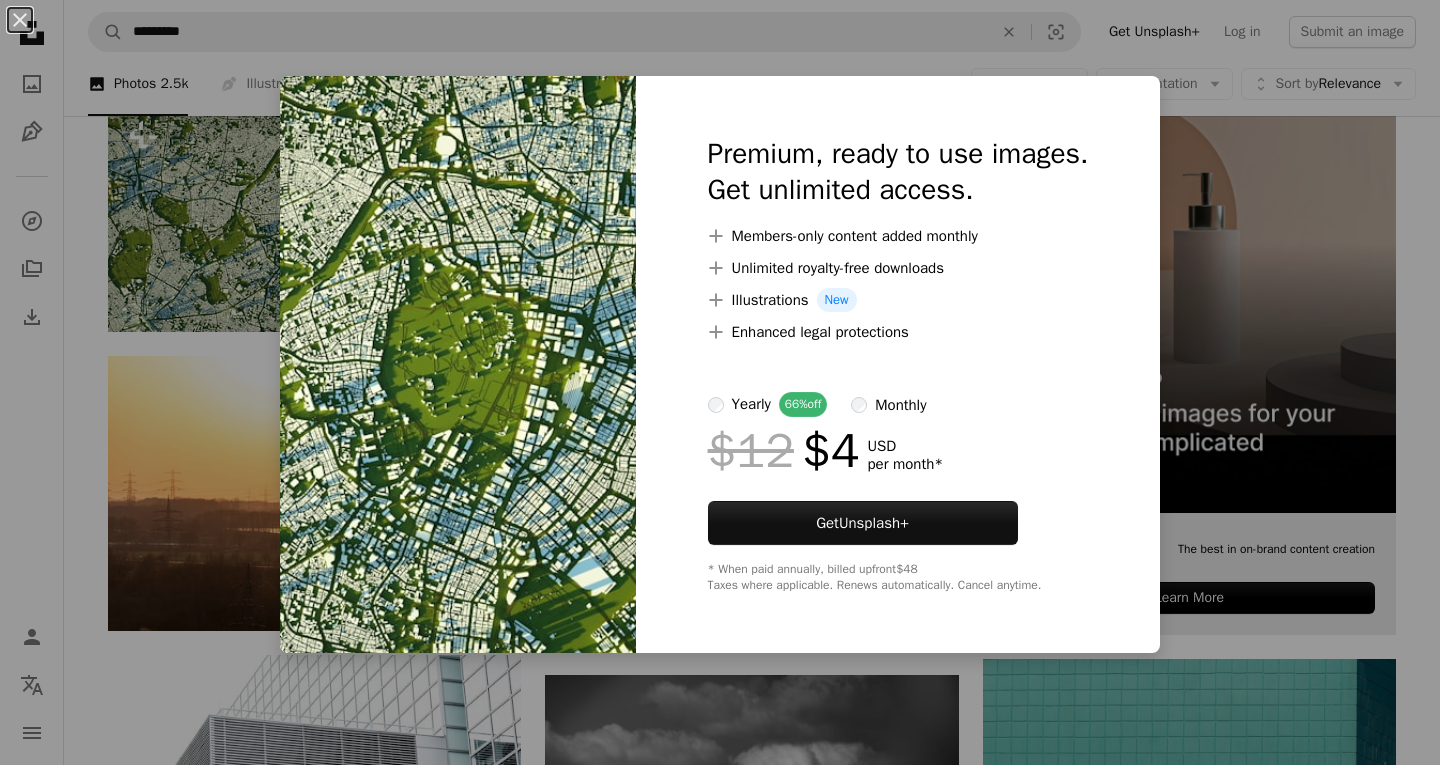 drag, startPoint x: 1349, startPoint y: 187, endPoint x: 1332, endPoint y: 189, distance: 17.117243 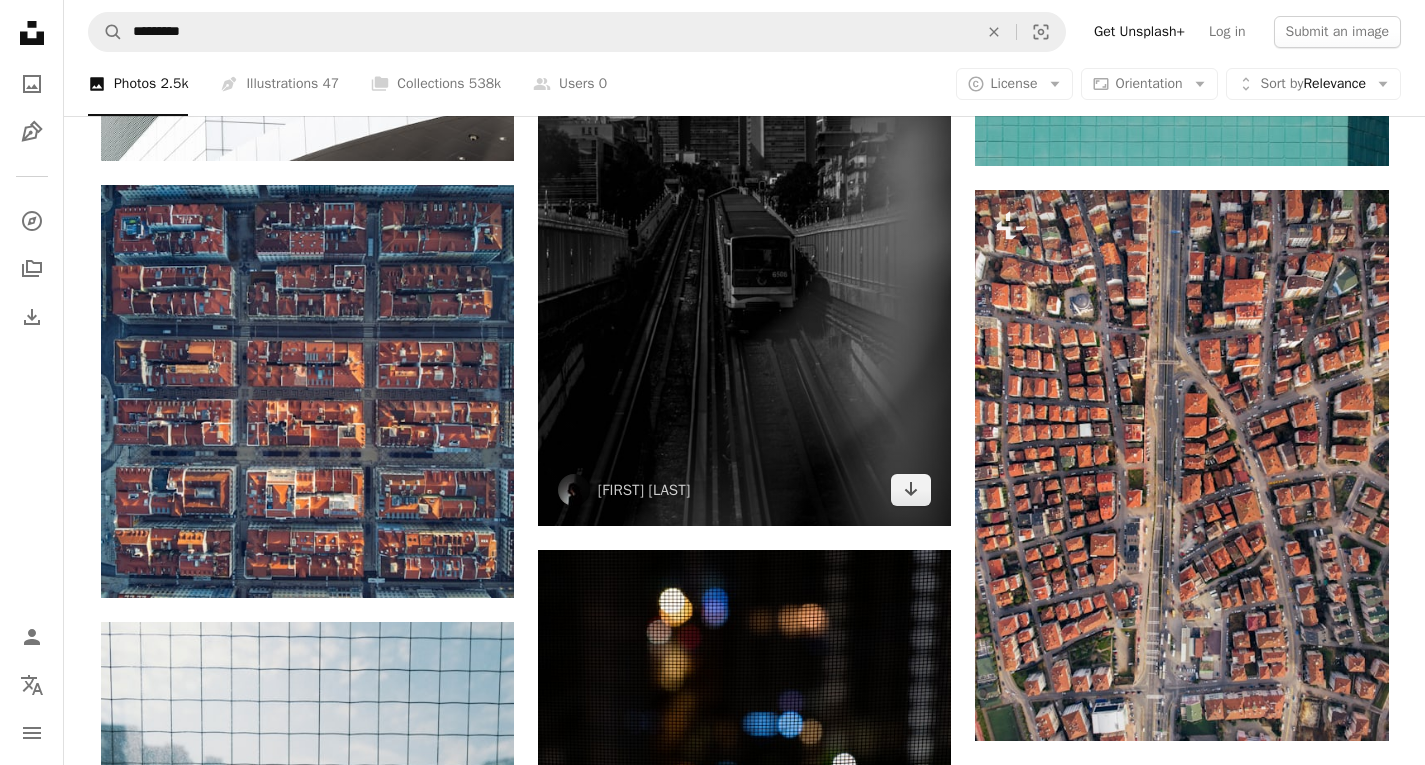 scroll, scrollTop: 1300, scrollLeft: 0, axis: vertical 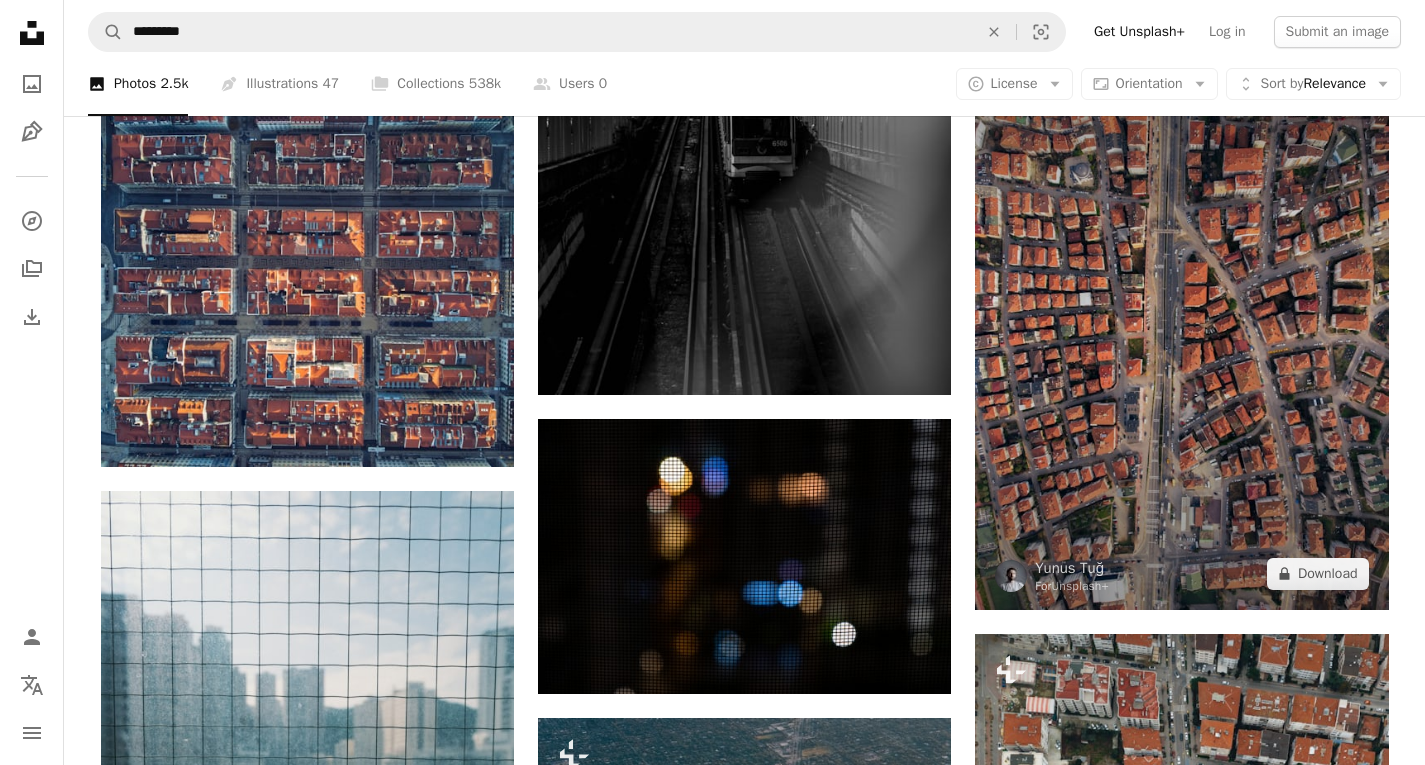 click at bounding box center [1181, 334] 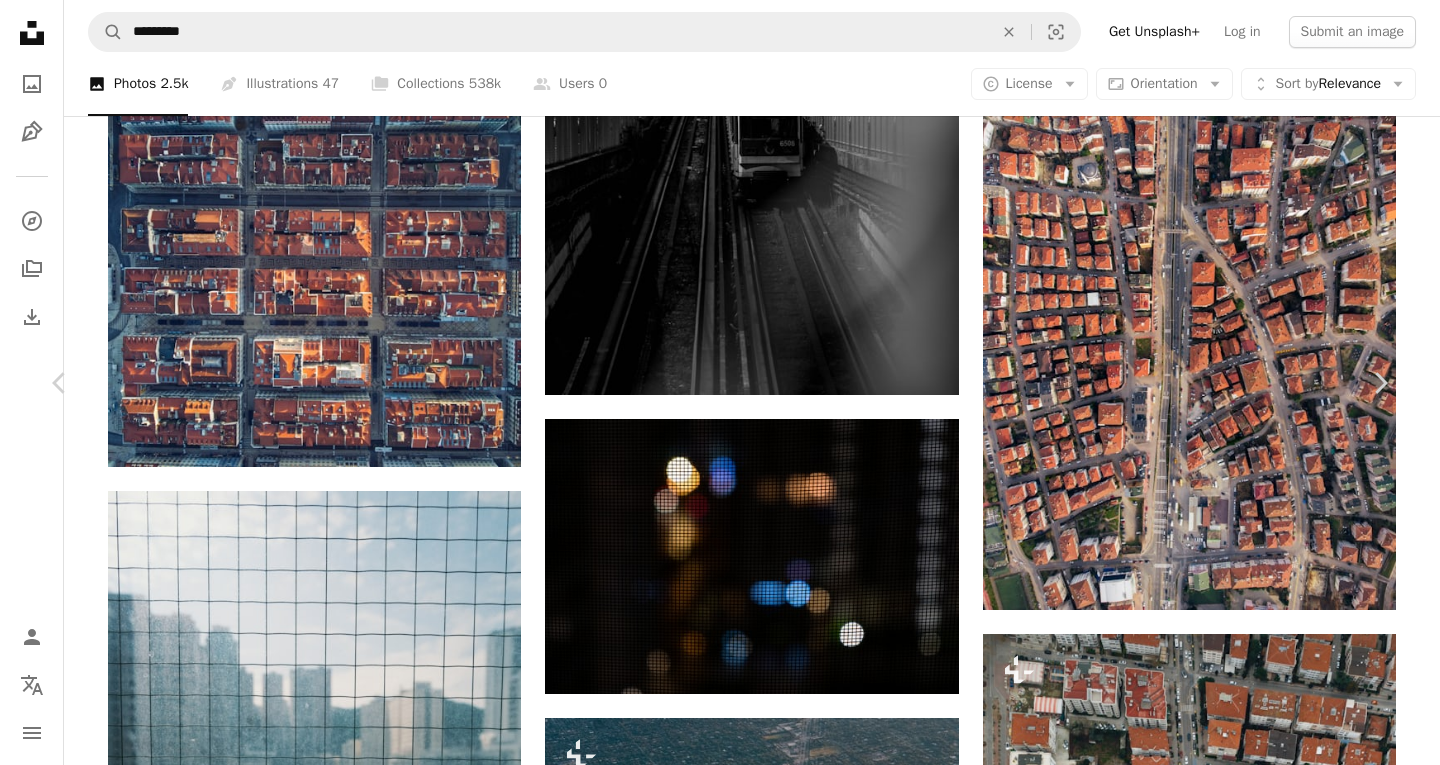click on "A forward-right arrow Share More Actions Calendar outlined Published on [MONTH] [DAY], [YEAR] Safety Licensed under the Unsplash+ License real estate town aerial view city scape drone photography looking down look down HD Wallpapers From this series Chevron right Plus sign for Unsplash+ Plus sign for Unsplash+ Plus sign for Unsplash+ Plus sign for Unsplash+ Plus sign for Unsplash+ Related images Plus sign for Unsplash+ A heart A plus sign Yunus Tuğ For Unsplash+ A lock Download Plus sign for Unsplash+ A heart A plus sign Hans Isaacson For Unsplash+ A lock Download Plus sign for Unsplash+ A heart A plus sign Getty Images For Unsplash+ A lock Download Plus sign for Unsplash+ A heart A plus sign Getty Images For Unsplash+ A lock Download Plus sign for Unsplash+ A heart A plus sign Onur Burak Akın For Unsplash+ A lock Download Plus sign for Unsplash+ A heart A plus sign Getty Images For" at bounding box center [720, 4032] 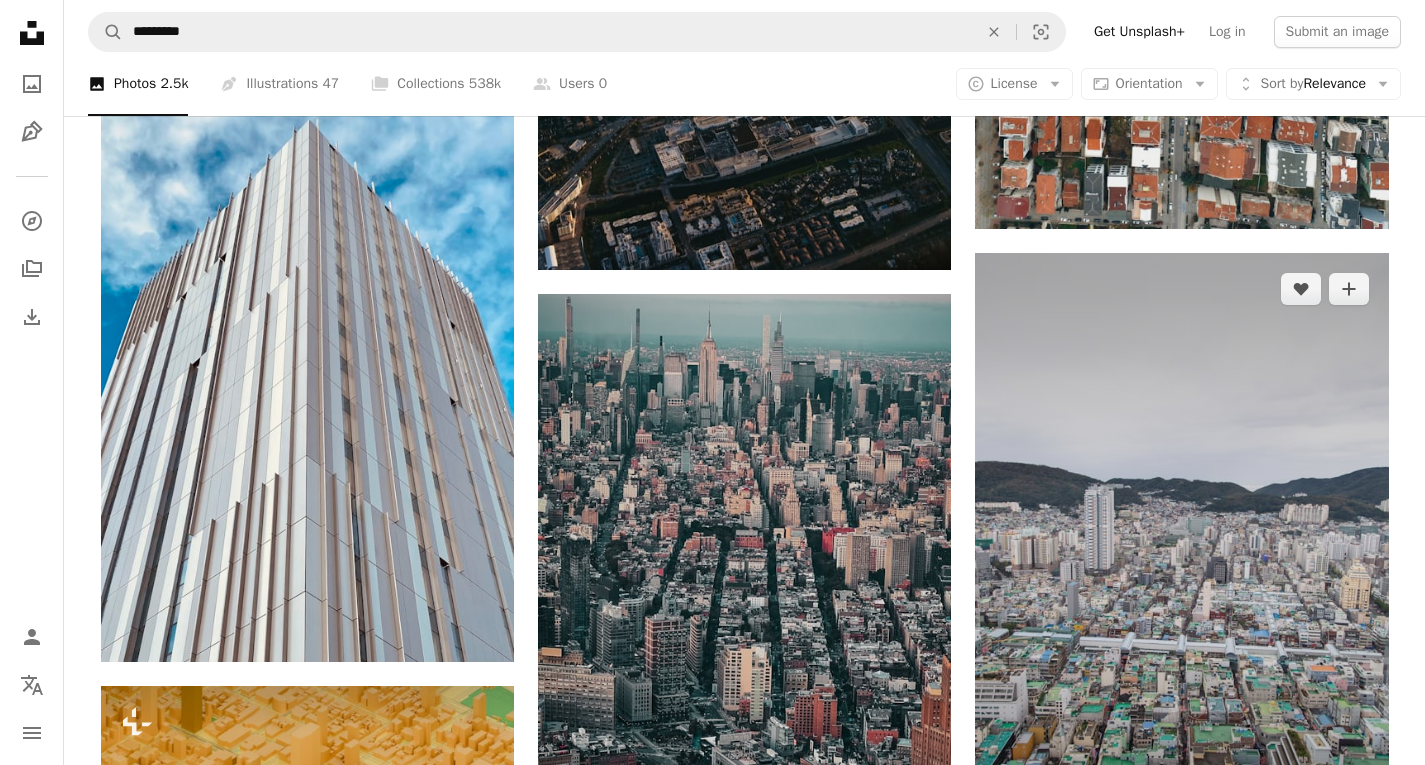 scroll, scrollTop: 2500, scrollLeft: 0, axis: vertical 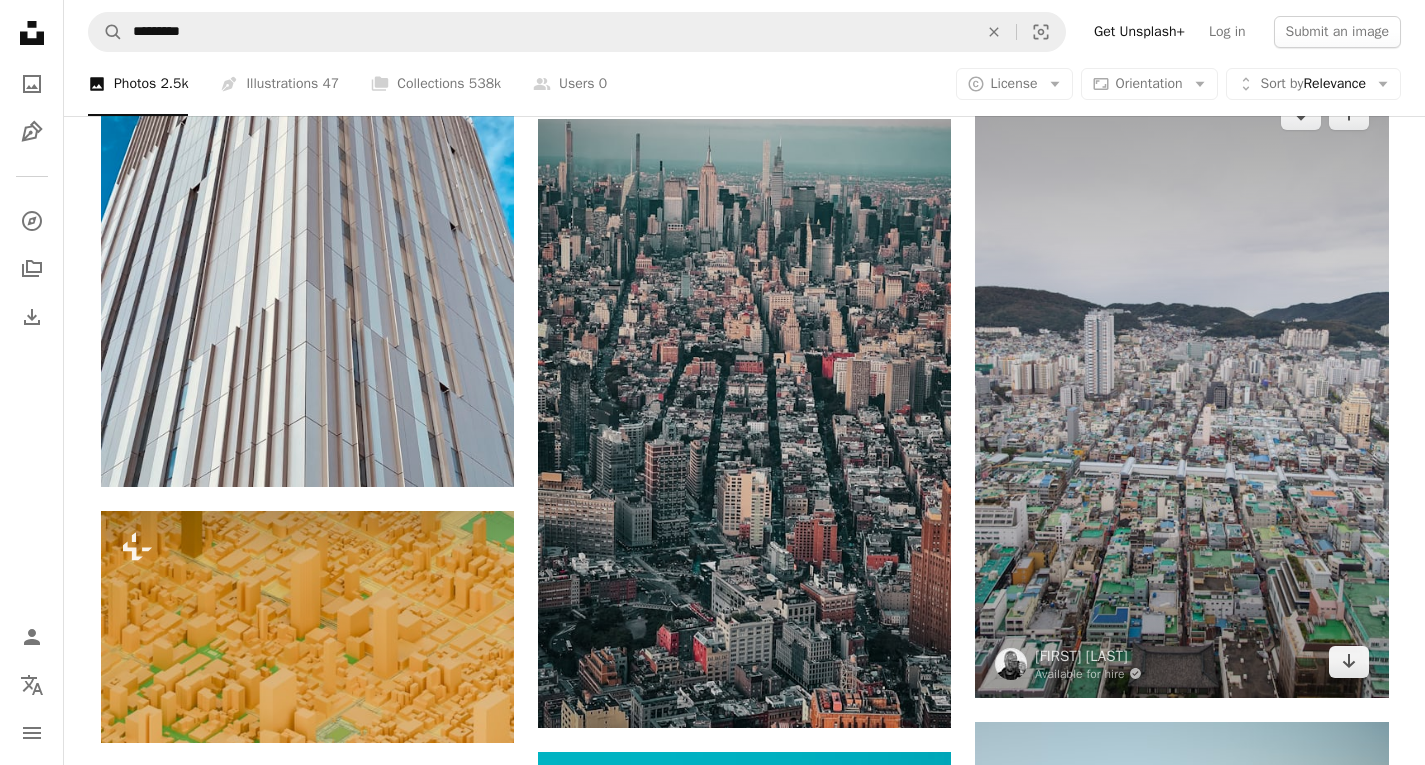 click at bounding box center (1181, 388) 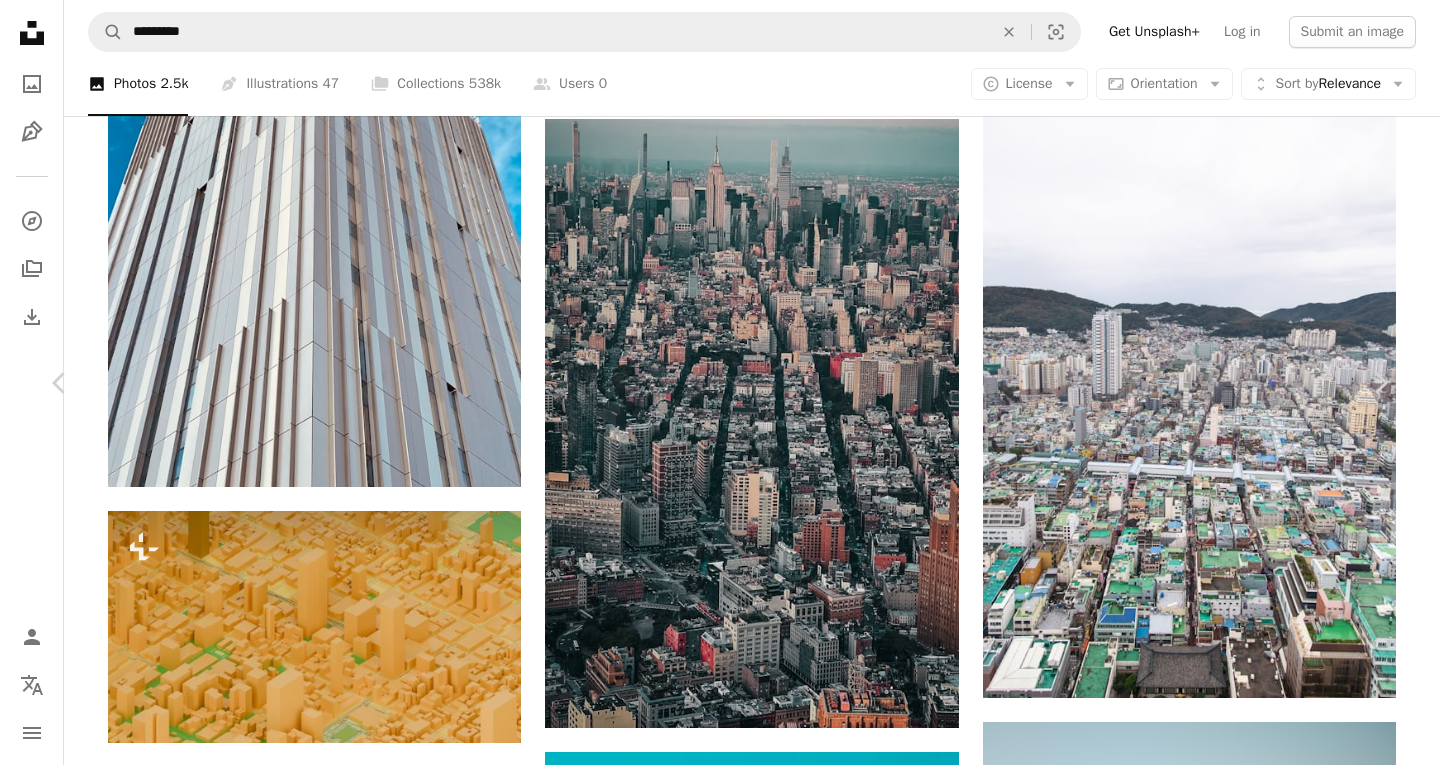 click on "A forward-right arrow Share Info icon Info More Actions [LOCATION] [CITY], [COUNTRY] Calendar outlined Published on [MONTH] [DAY], [YEAR] Camera Canon, EOS 5D Mark III Safety Free to use under the Unsplash License travel city architecture hills town grid road grey scenery urban south korea outdoors neighborhood downtown aerial view high rise busan metropolis Creative Commons images Browse premium related images on iStock | Save 20% with code UNSPLASH20 View more on iStock ↗ Related images A heart A plus sign Markus Leo Arrow pointing down A heart A plus sign Austin Curtis Available for hire A checkmark inside of a circle Arrow pointing down A heart A plus sign 小 猪 Arrow pointing down A heart A plus sign Sung Jin Cho Arrow pointing down A heart A plus sign Ryan Kim Arrow pointing down A heart A plus sign" at bounding box center [720, 2832] 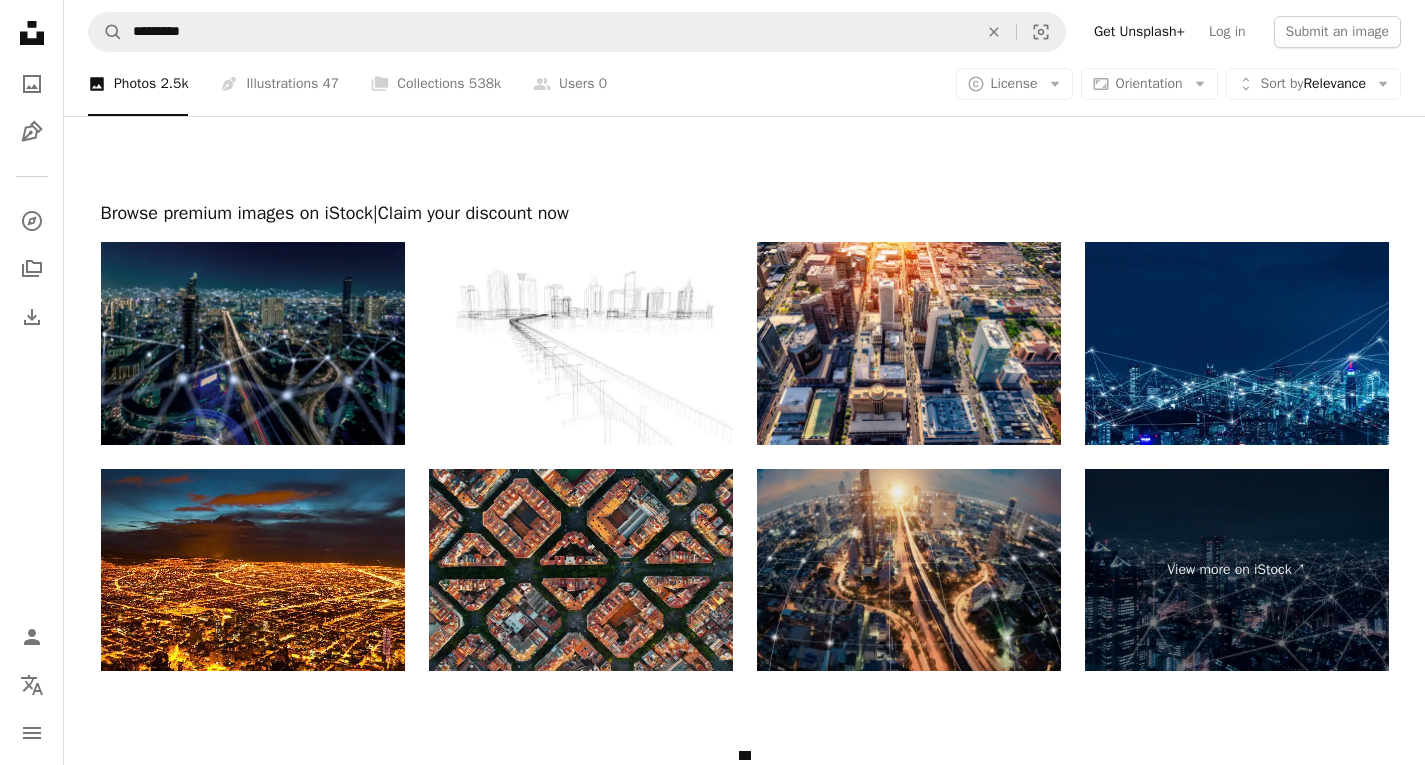 scroll, scrollTop: 4100, scrollLeft: 0, axis: vertical 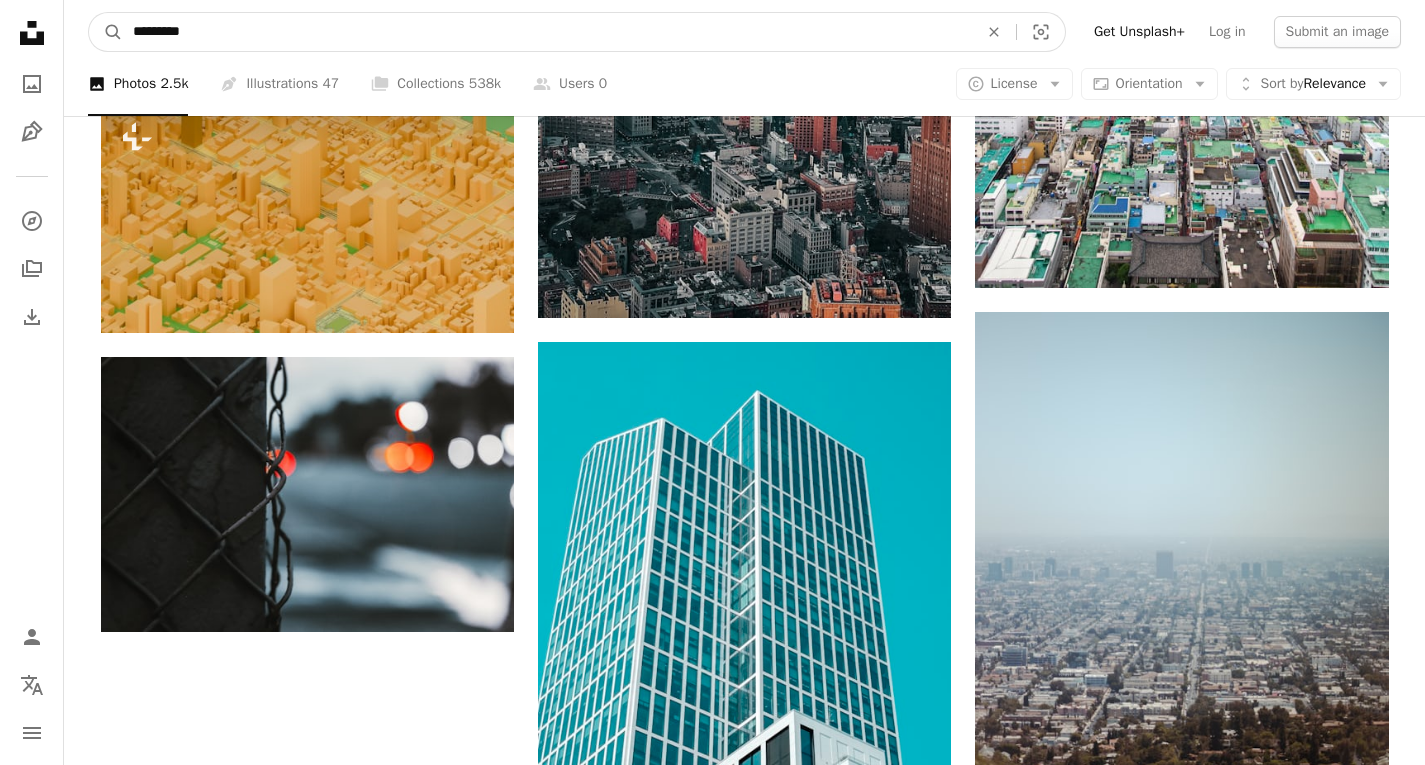 drag, startPoint x: 796, startPoint y: 49, endPoint x: 118, endPoint y: 73, distance: 678.4246 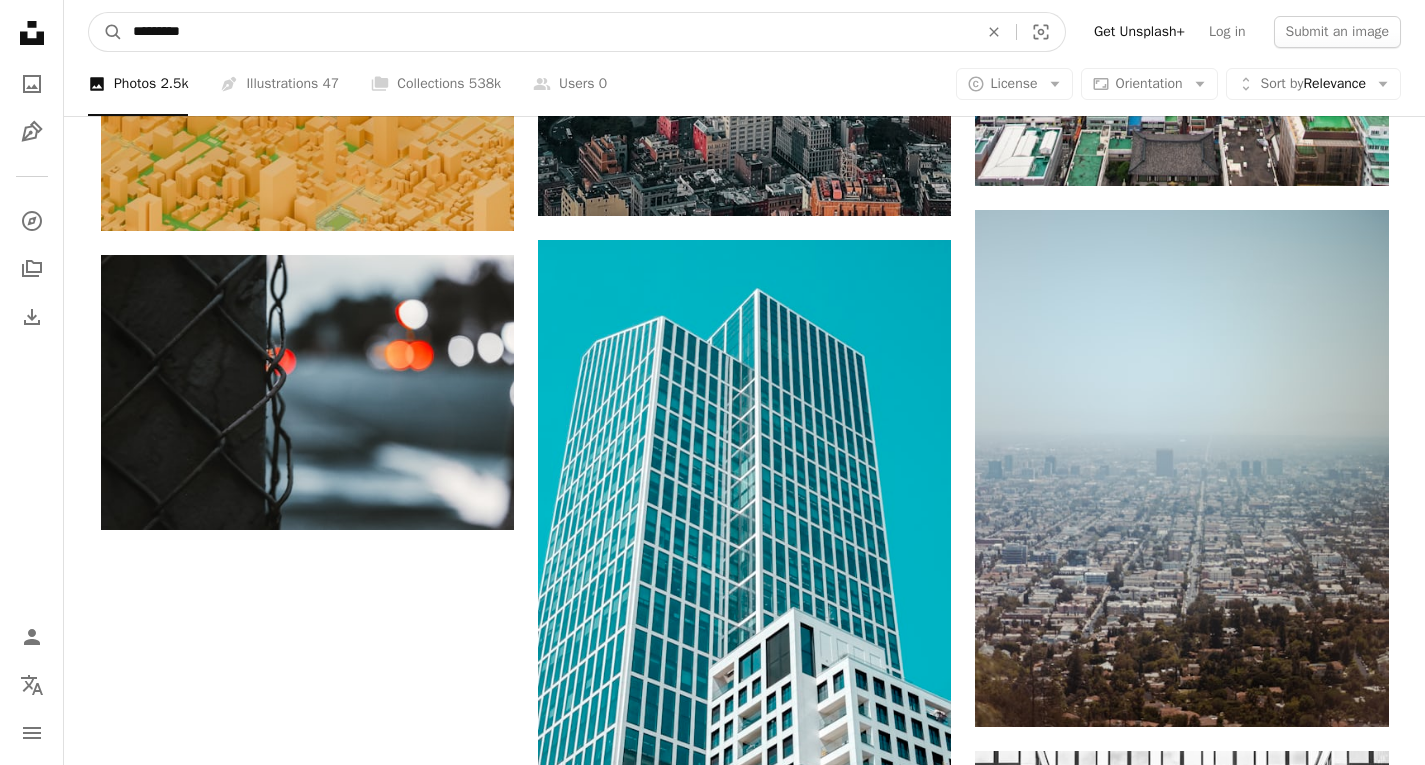scroll, scrollTop: 3100, scrollLeft: 0, axis: vertical 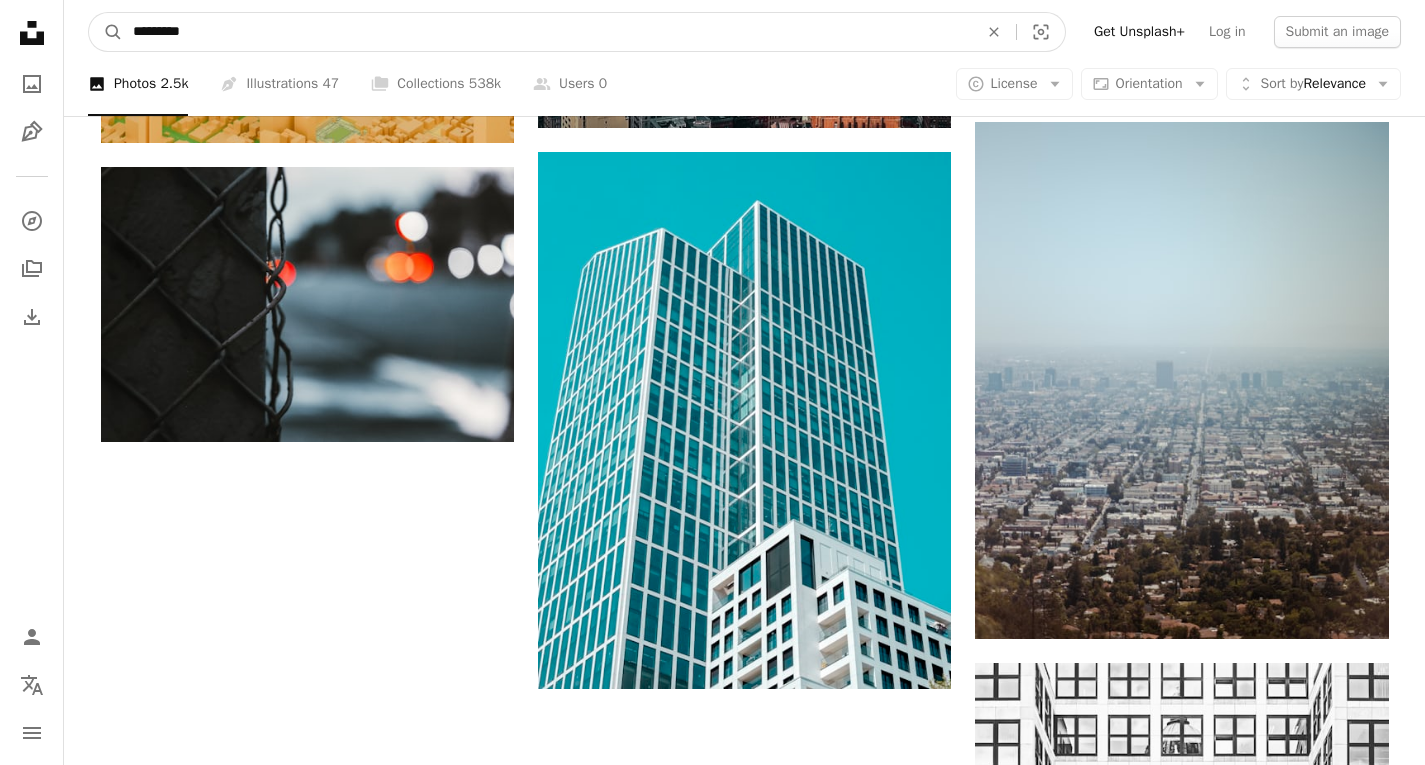 click on "*********" at bounding box center [547, 32] 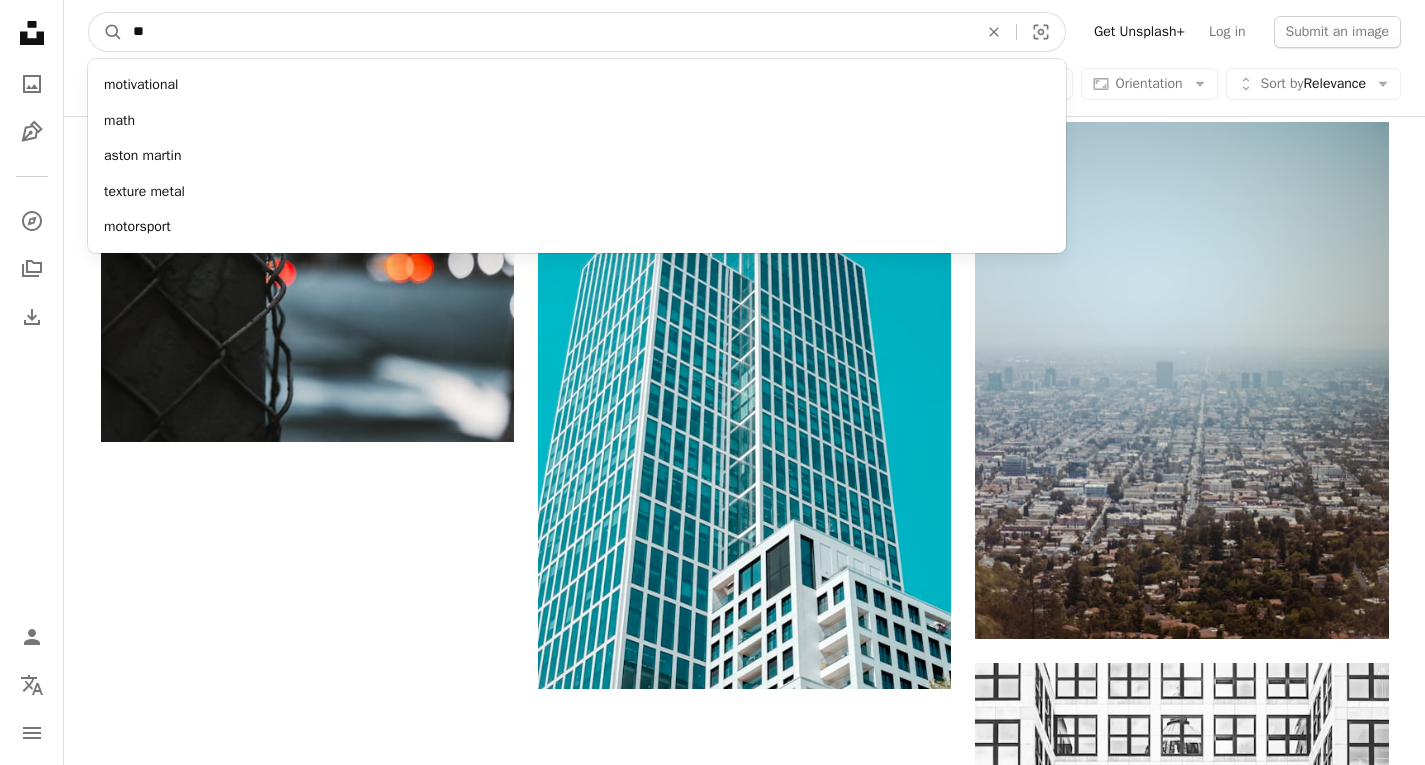type on "*" 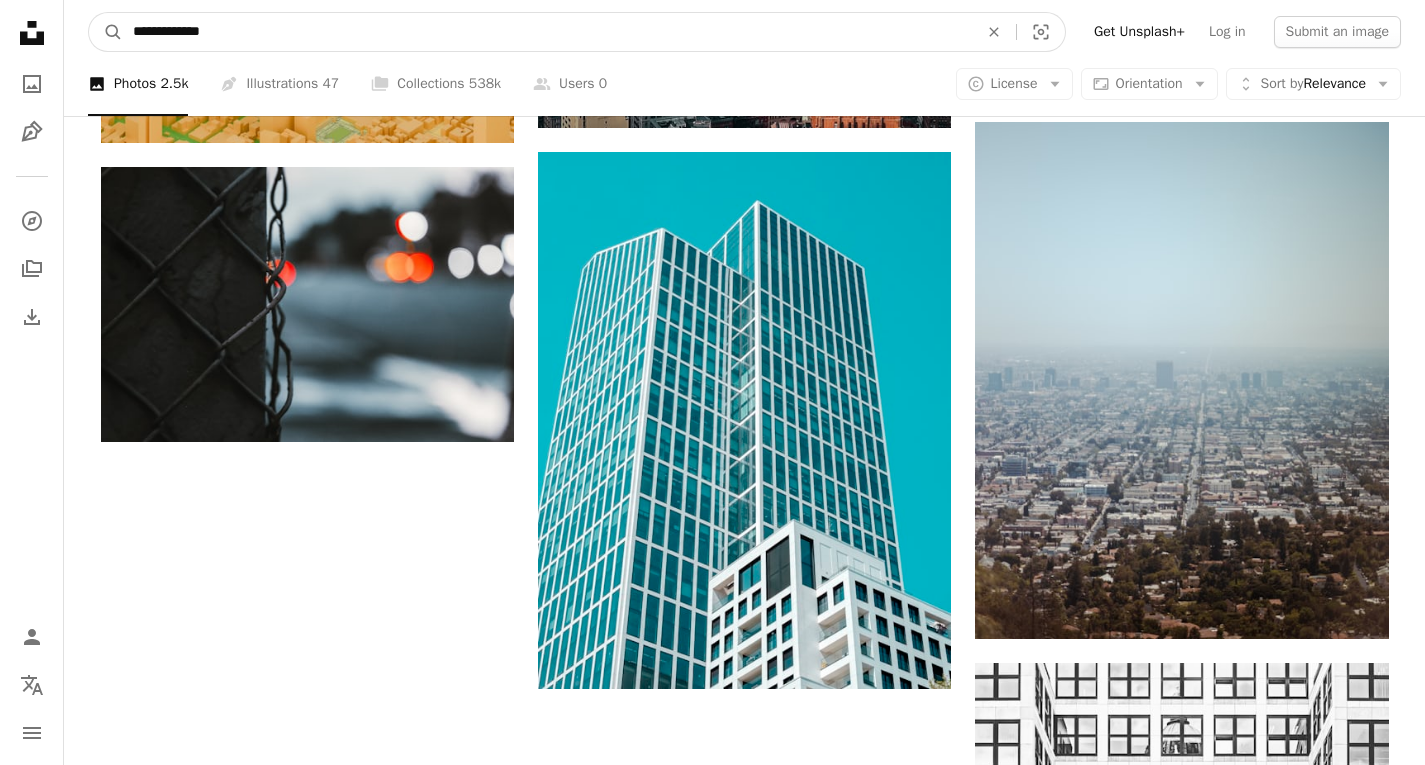 type on "**********" 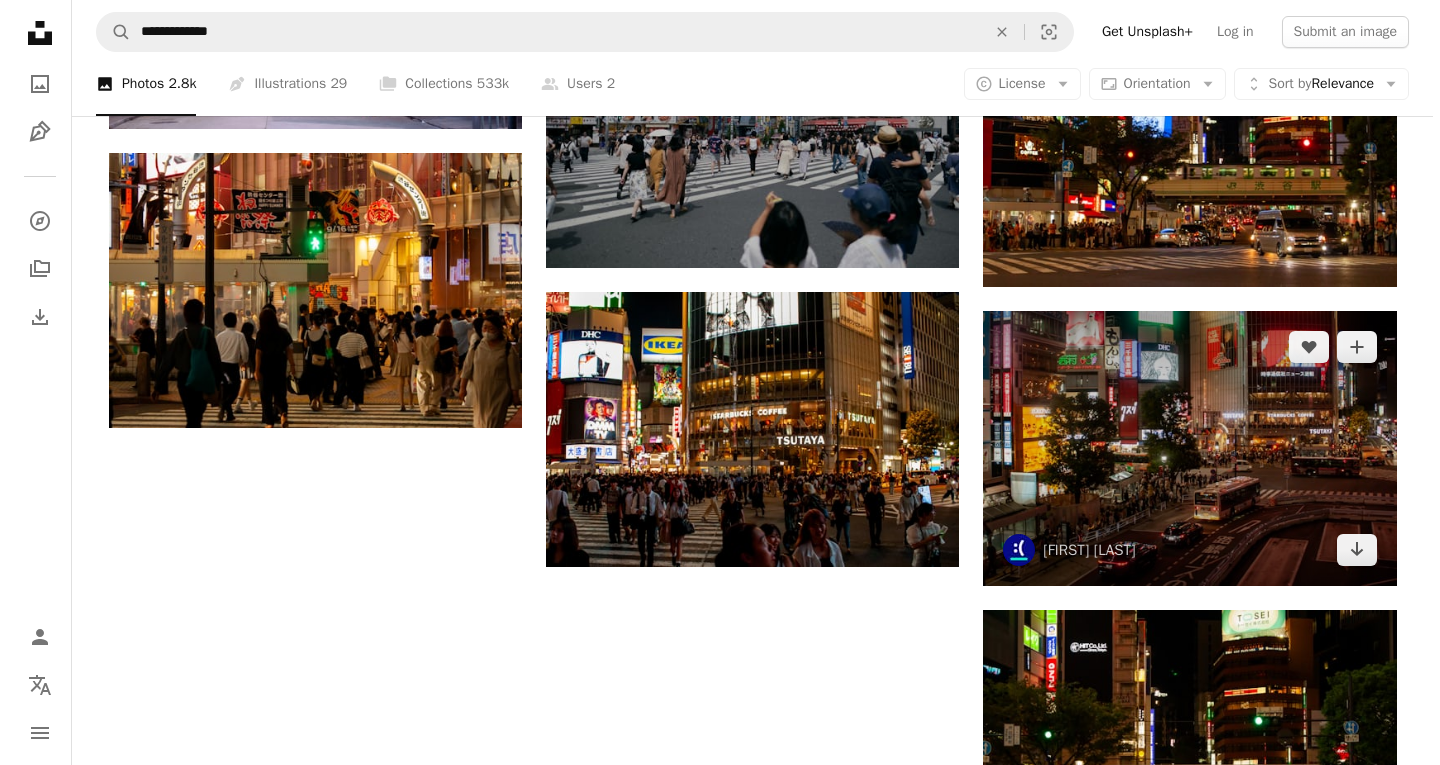 scroll, scrollTop: 2400, scrollLeft: 0, axis: vertical 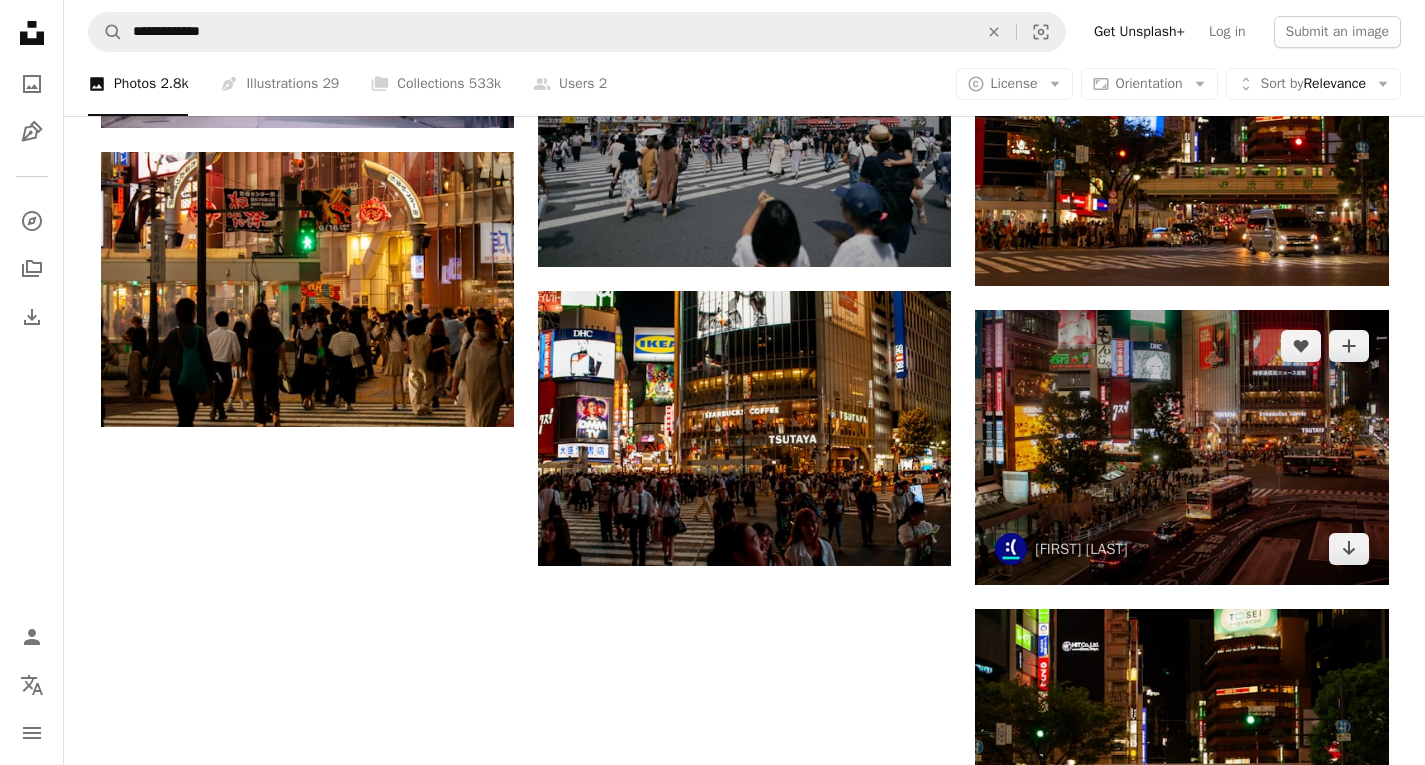 click at bounding box center [1181, 447] 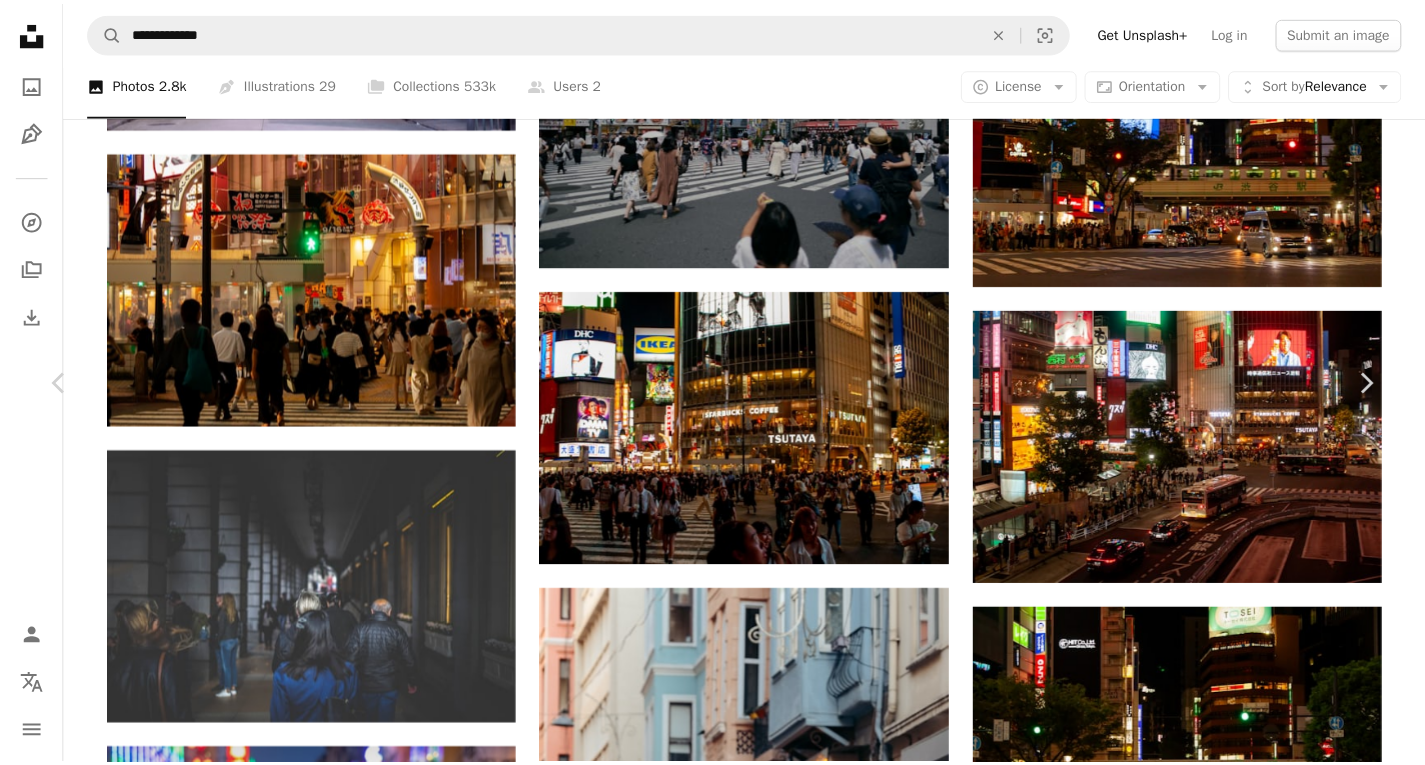 scroll, scrollTop: 669, scrollLeft: 0, axis: vertical 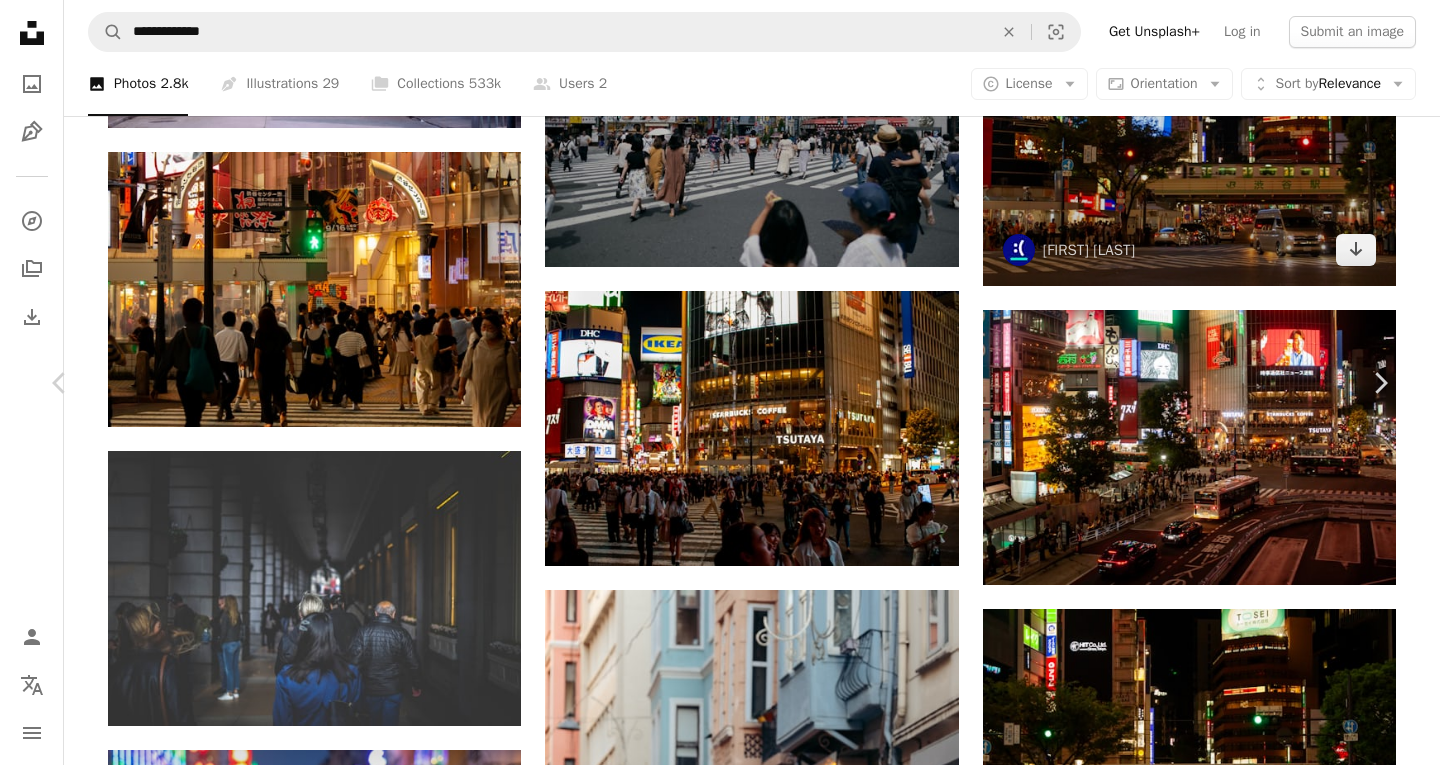 drag, startPoint x: 1354, startPoint y: 125, endPoint x: 1346, endPoint y: 196, distance: 71.44928 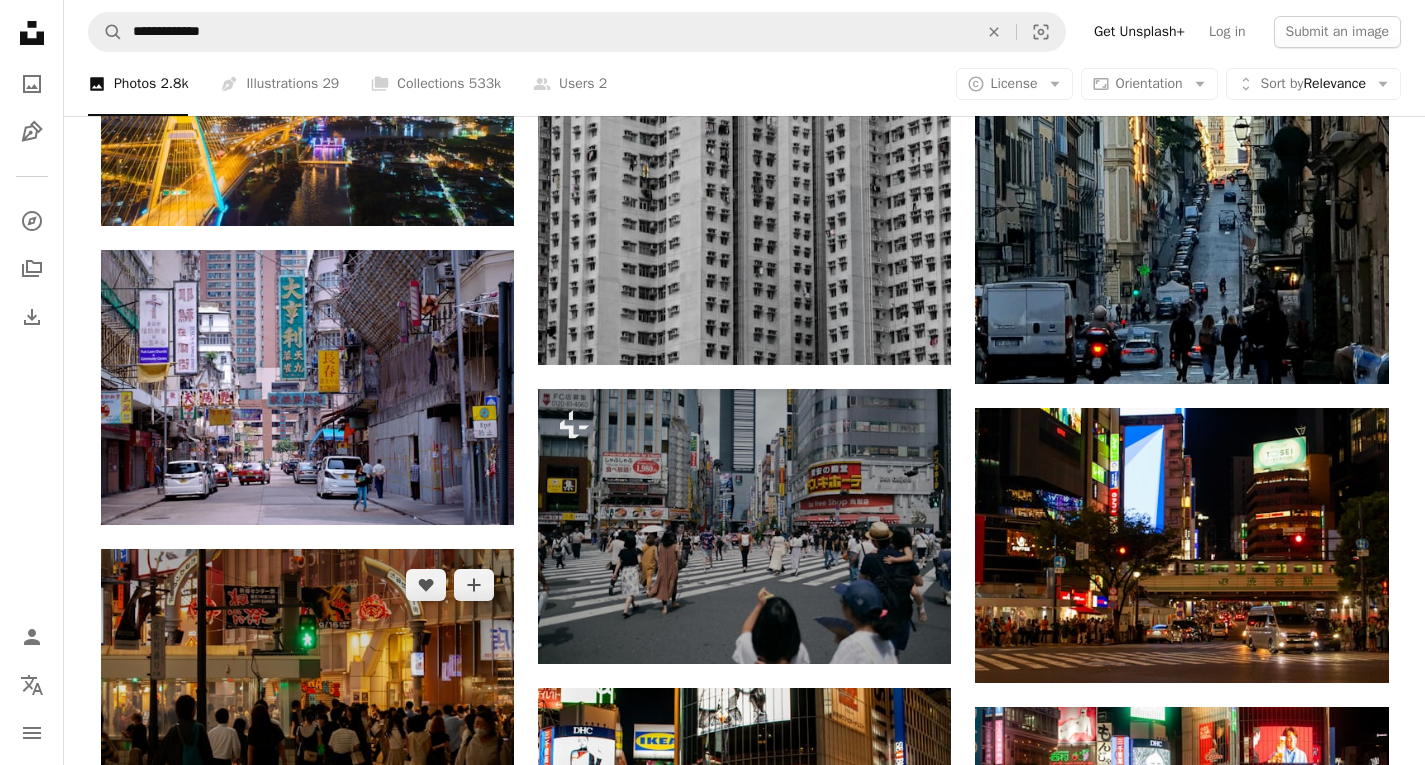 scroll, scrollTop: 1600, scrollLeft: 0, axis: vertical 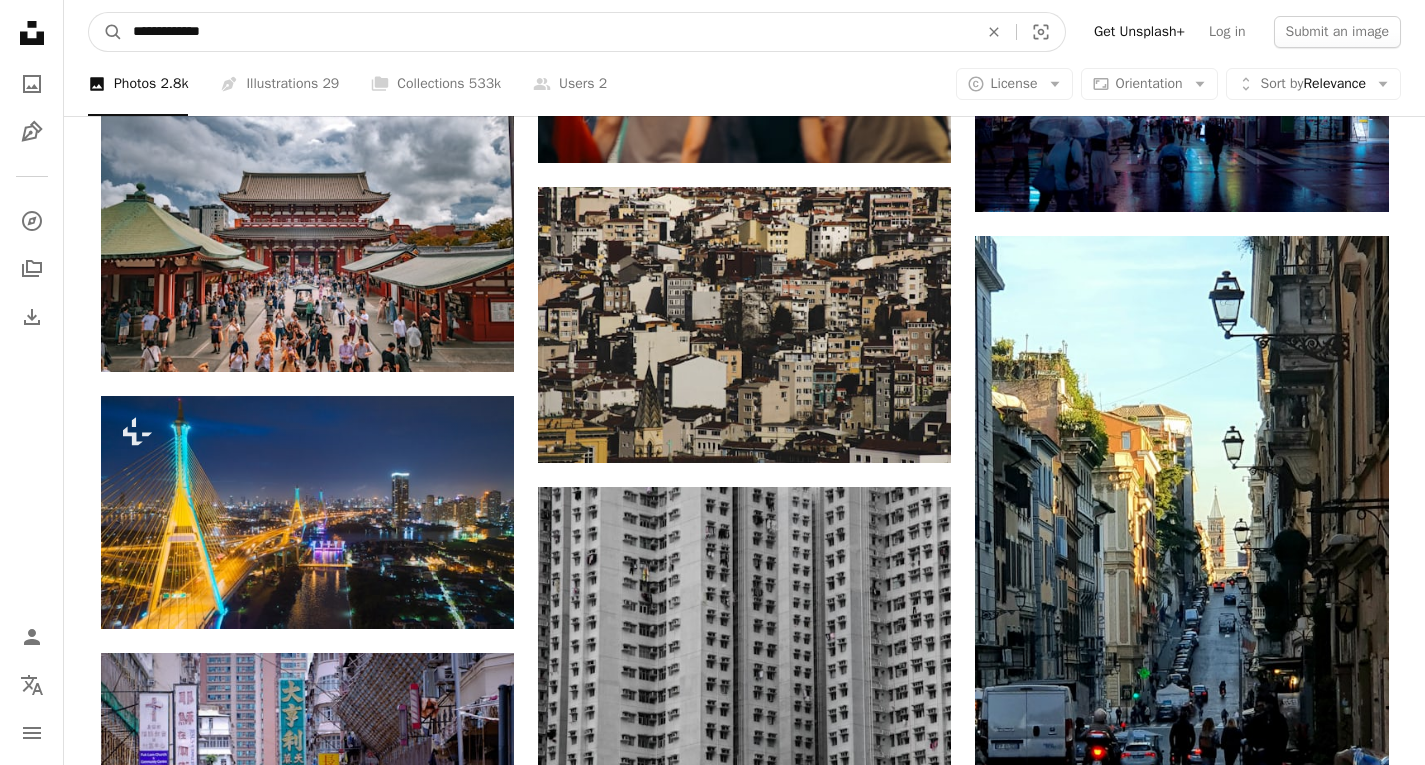 drag, startPoint x: 307, startPoint y: 35, endPoint x: 135, endPoint y: 23, distance: 172.41809 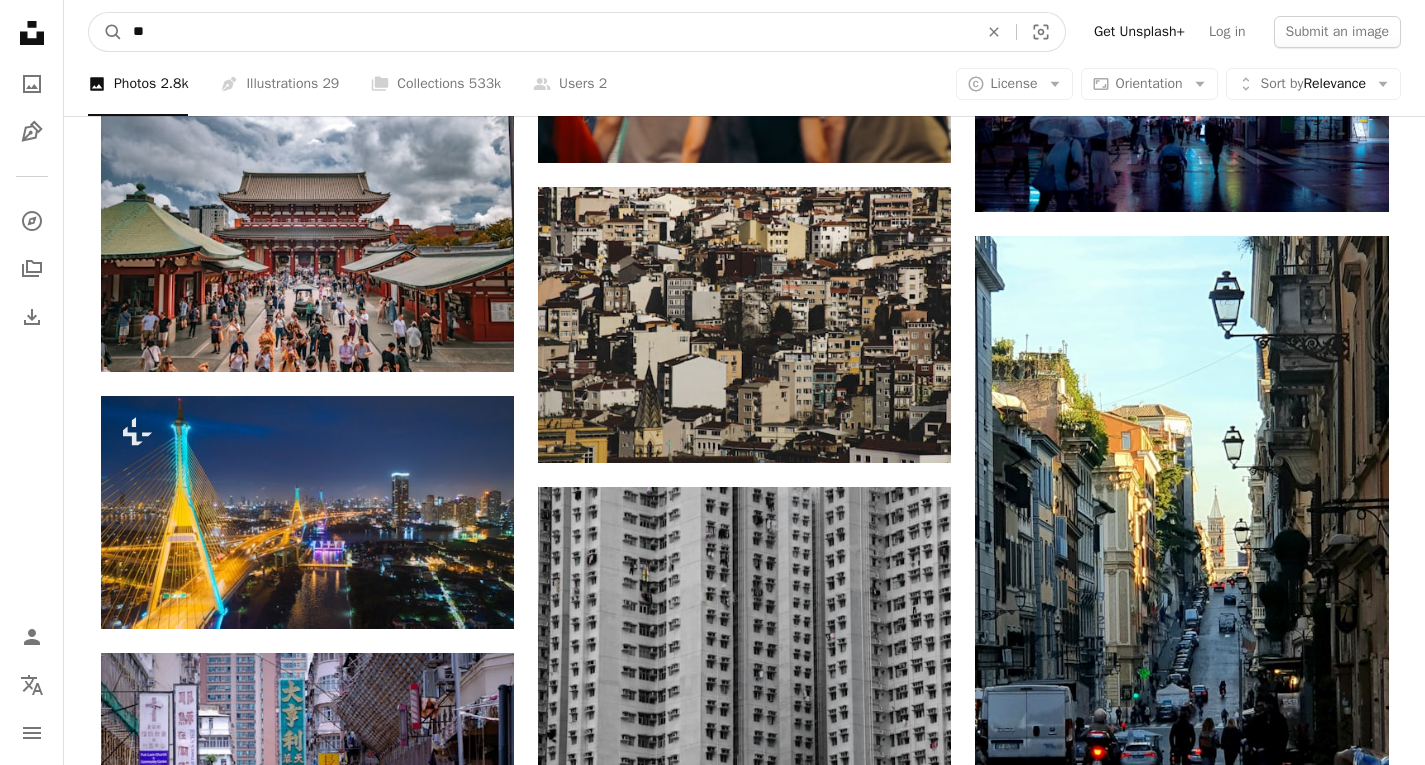type on "*" 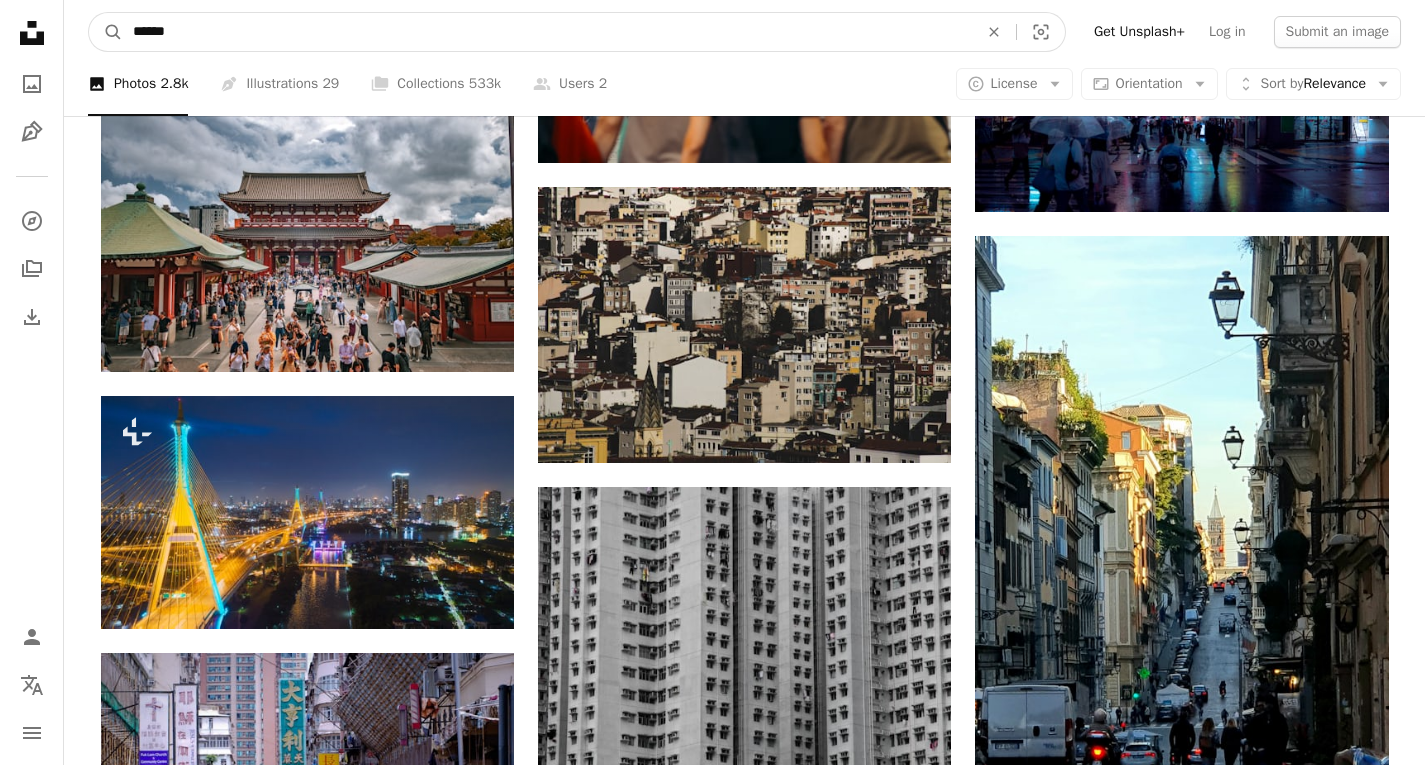 type on "******" 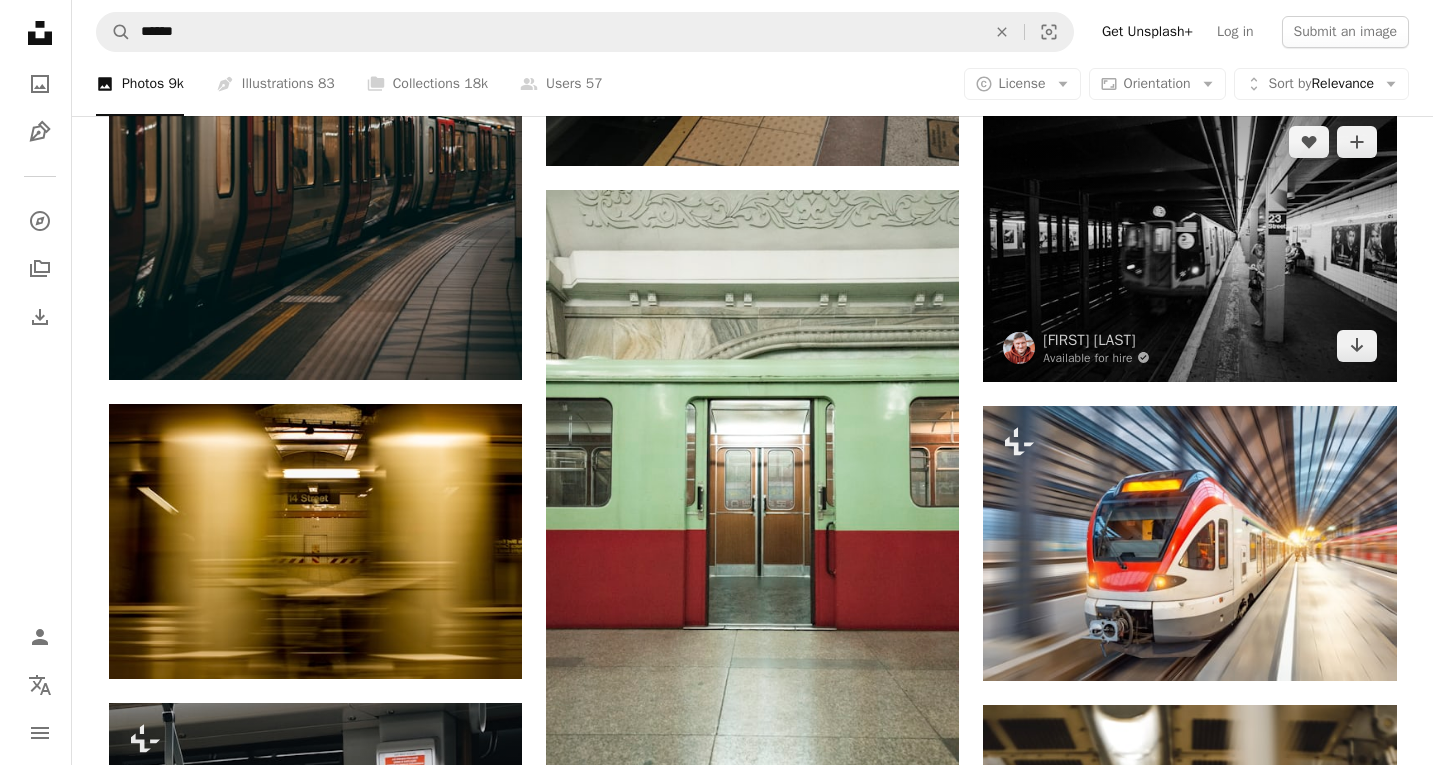 scroll, scrollTop: 1000, scrollLeft: 0, axis: vertical 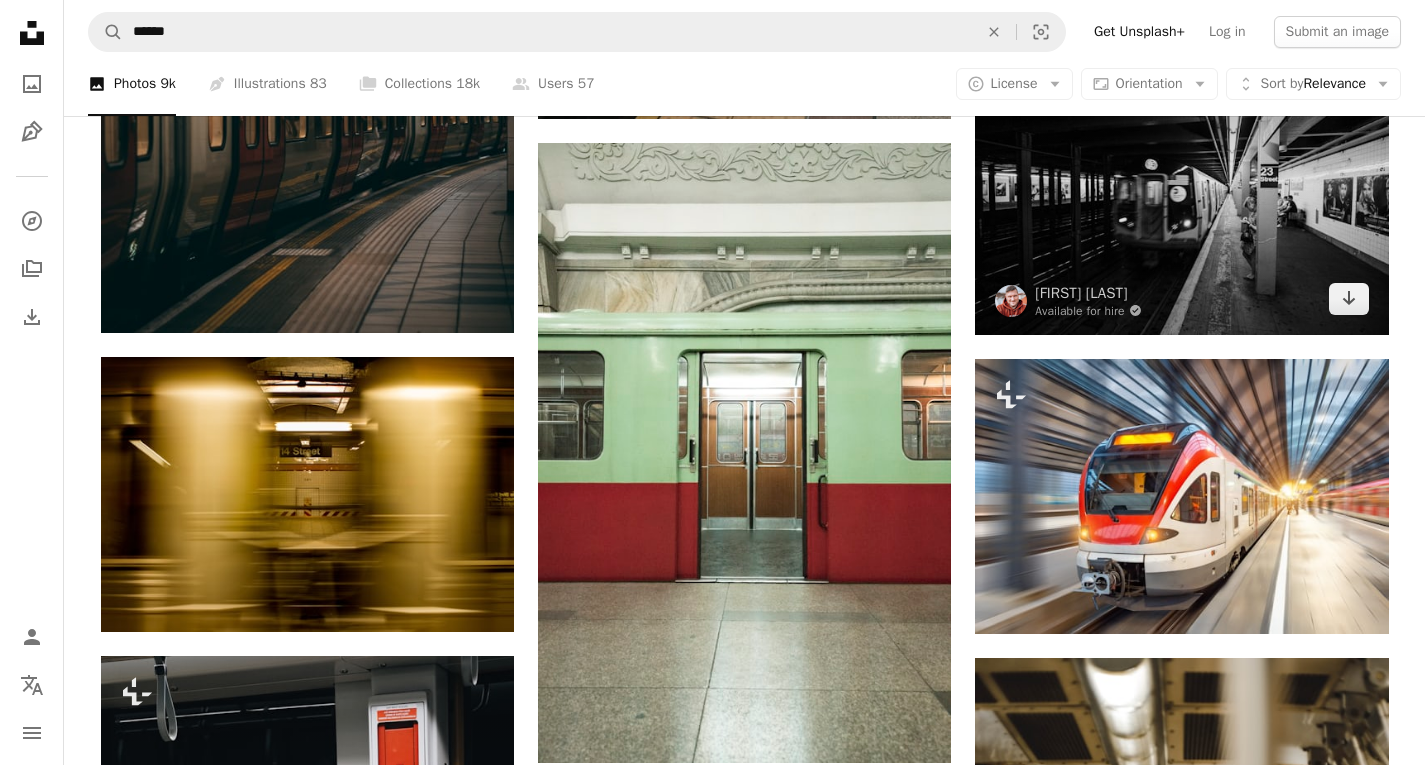 click at bounding box center (1181, 196) 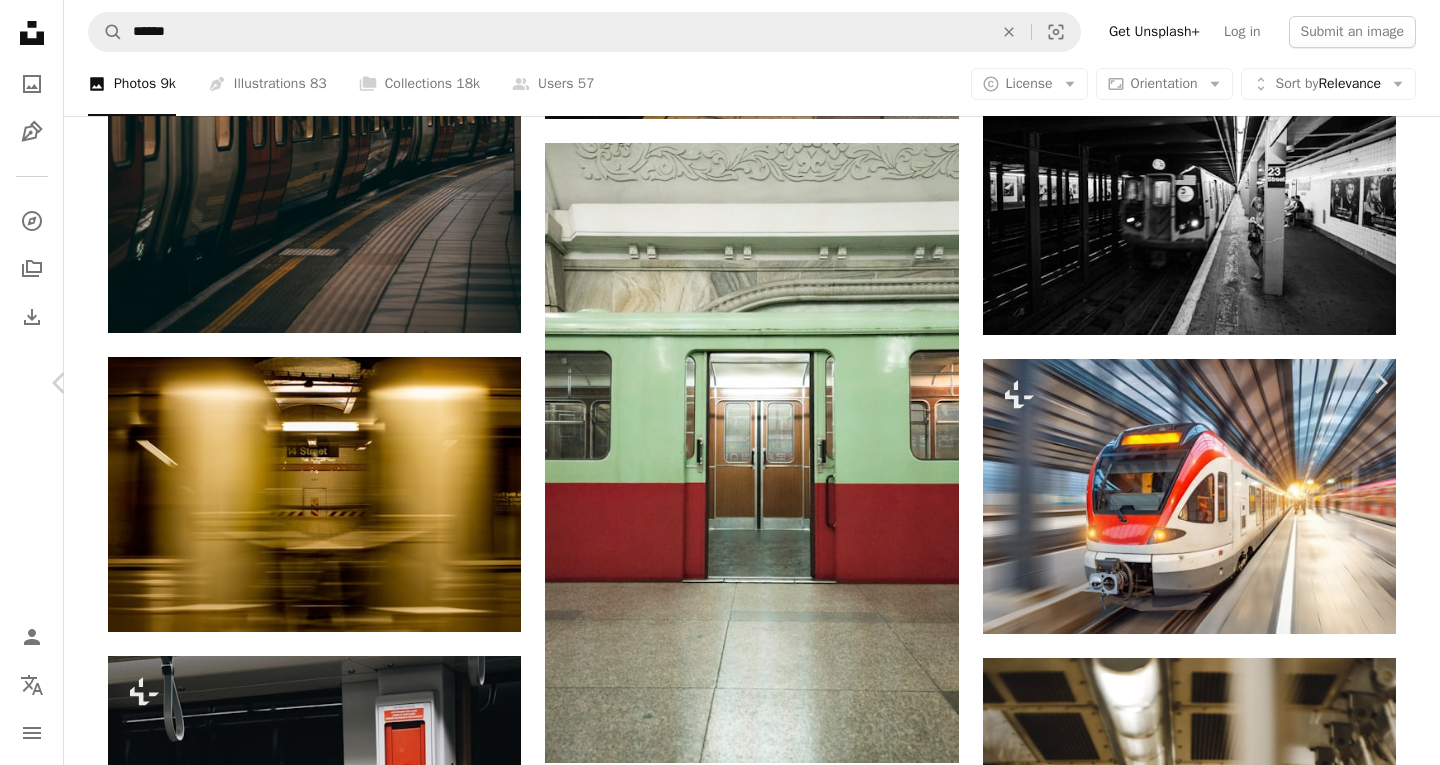 scroll, scrollTop: 0, scrollLeft: 0, axis: both 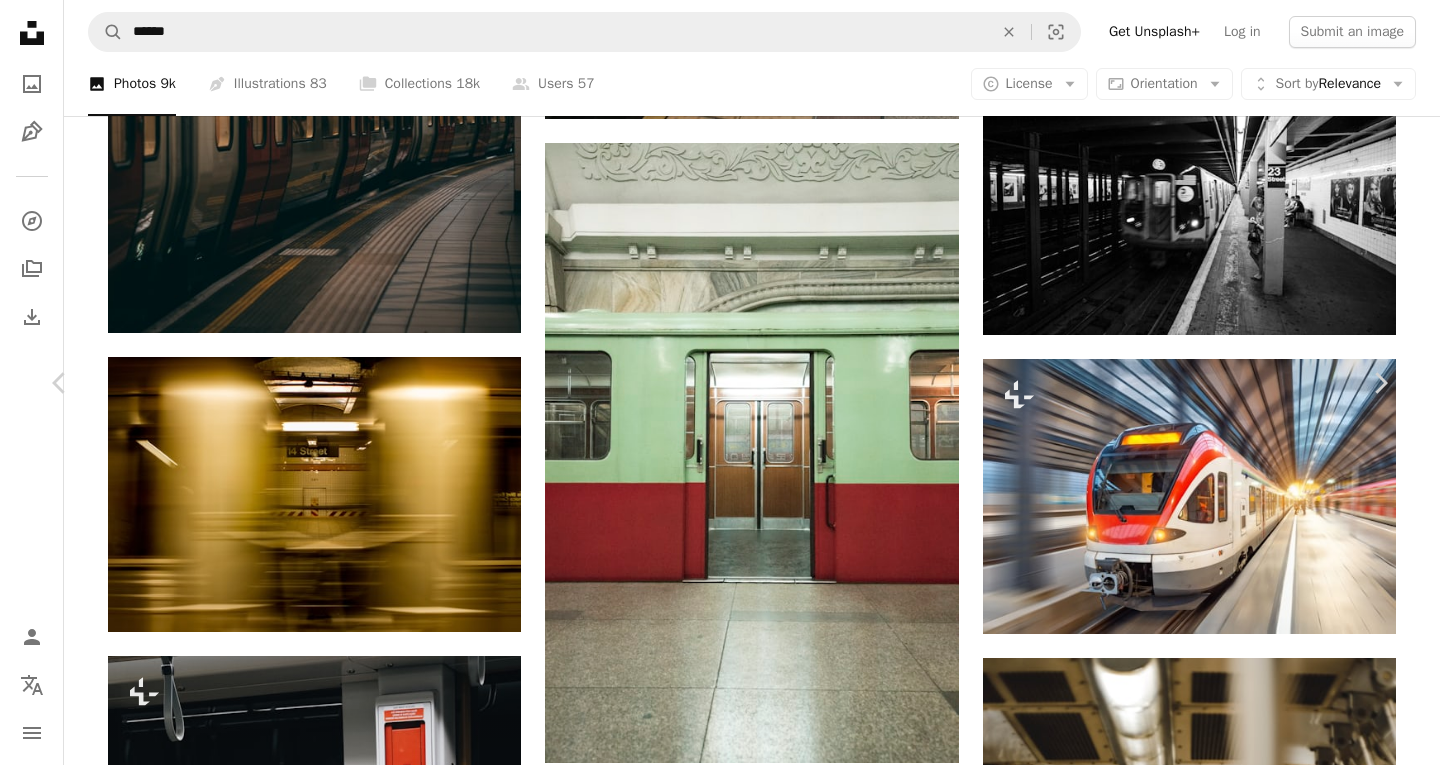 click on "A forward-right arrow Share Info icon Info More Actions [LOCATION] [NAME] is arriving at [NUMBER] street A map marker [LOCATION], [CITY], [STATE], [COUNTRY] Calendar outlined Published on [MONTH] [DAY], [YEAR] Safety Free to use under the Unsplash License urban nyc monochrome subway metro newyork underground blackandwhite nyc train face new york new york city train usa vehicle bag handbag railway train station terminal Free images Browse premium related images on iStock | Save 20% with code UNSPLASH20 View more on iStock ↗ Related images A heart A plus sign Valou _c Available for hire A checkmark inside of a circle Arrow pointing down A heart A plus sign José Pablo Domínguez Available for hire A checkmark inside of a circle Arrow pointing down A heart A plus sign Ana Moreno Arrow pointing down A heart" at bounding box center [720, 4154] 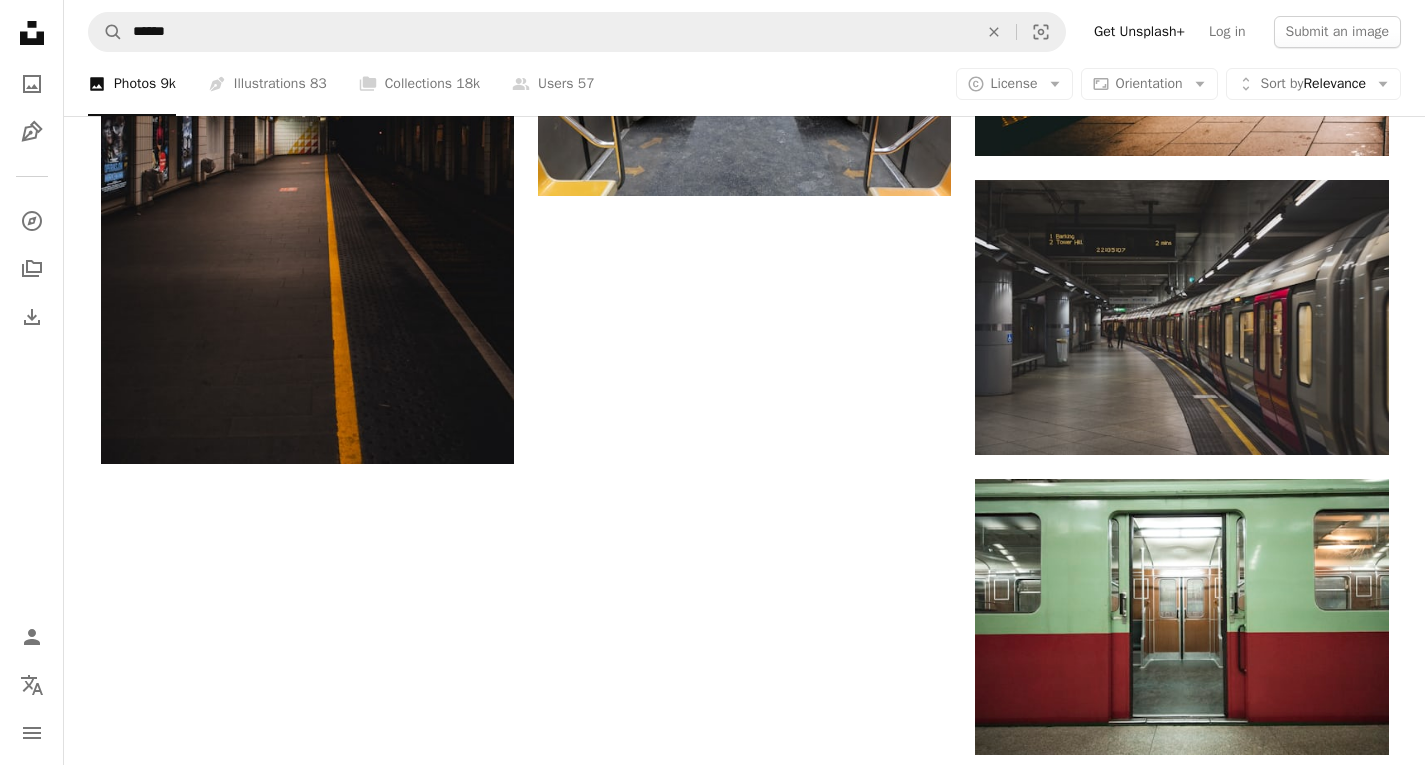 scroll, scrollTop: 2900, scrollLeft: 0, axis: vertical 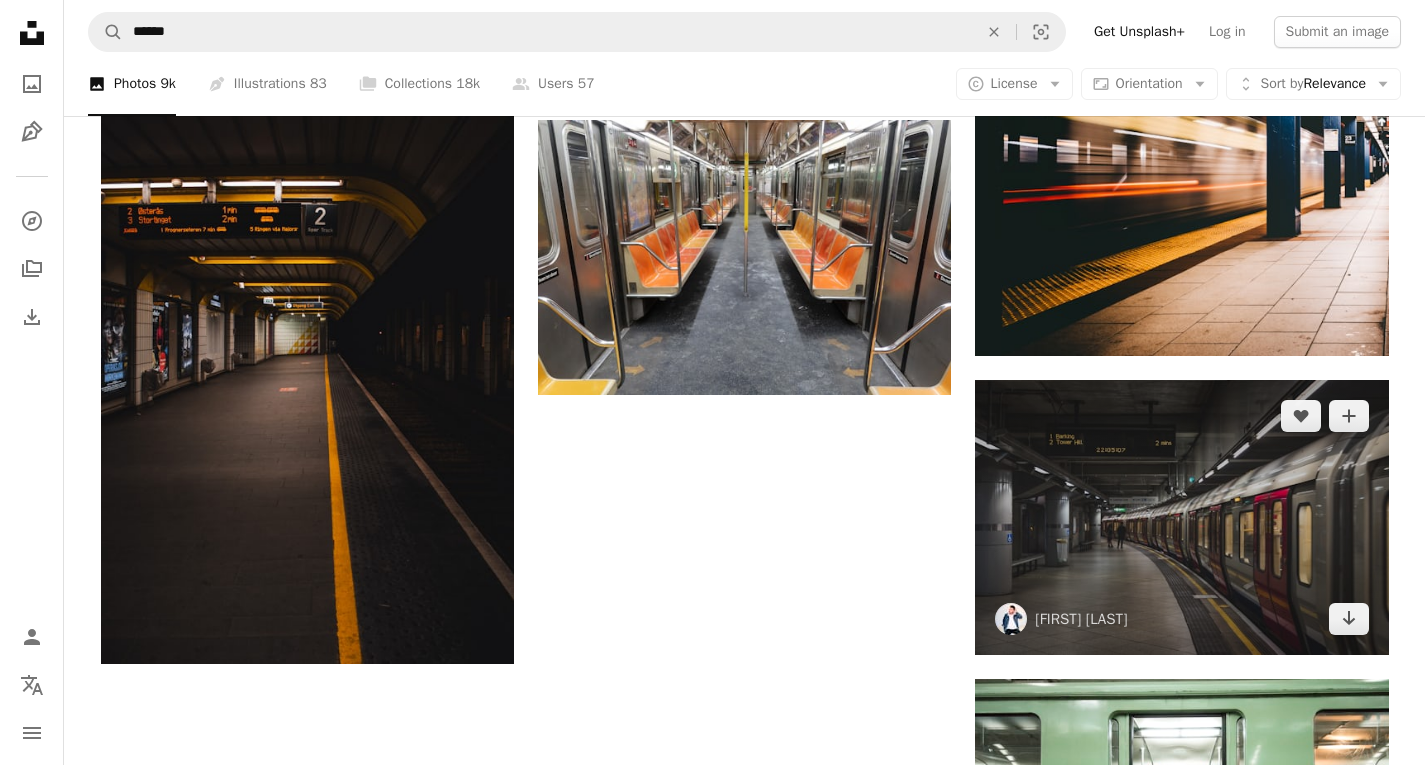 click at bounding box center [1181, 517] 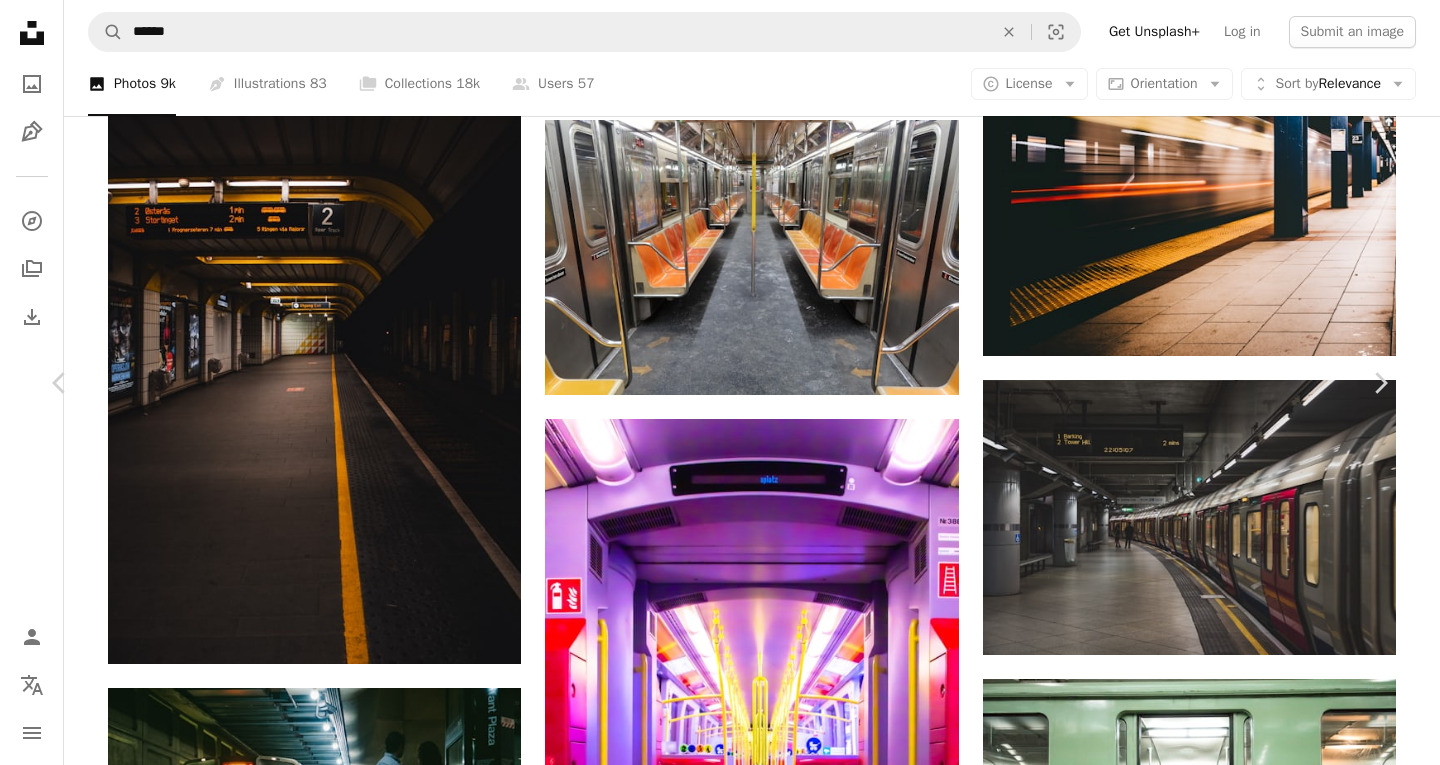 click on "A forward-right arrow Share Info icon Info More Actions A map marker [LOCATION], [CITY], [COUNTRY] Calendar outlined Published on [MONTH] [DAY], [YEAR] Camera Canon, EOS 6D Mark II Safety Free to use under the Unsplash License dark london couple train neon united kingdom england lights transport metro kingdom underground public transport station tube metro station human grey vehicle transportation Free pictures Browse premium related images on iStock | Save 20% with code UNSPLASH20 View more on iStock ↗ Related images A heart A plus sign Peter Bosch Arrow pointing down A heart A plus sign Robert Tudor Available for hire A checkmark inside of a circle Arrow pointing down Plus sign for Unsplash+ A heart A plus sign Fellipe Ditadi For Unsplash+ A lock Download A heart A plus sign Gus-Angelo Orozco Arrow pointing down A heart A plus sign Jasper Garratt" at bounding box center (720, 4877) 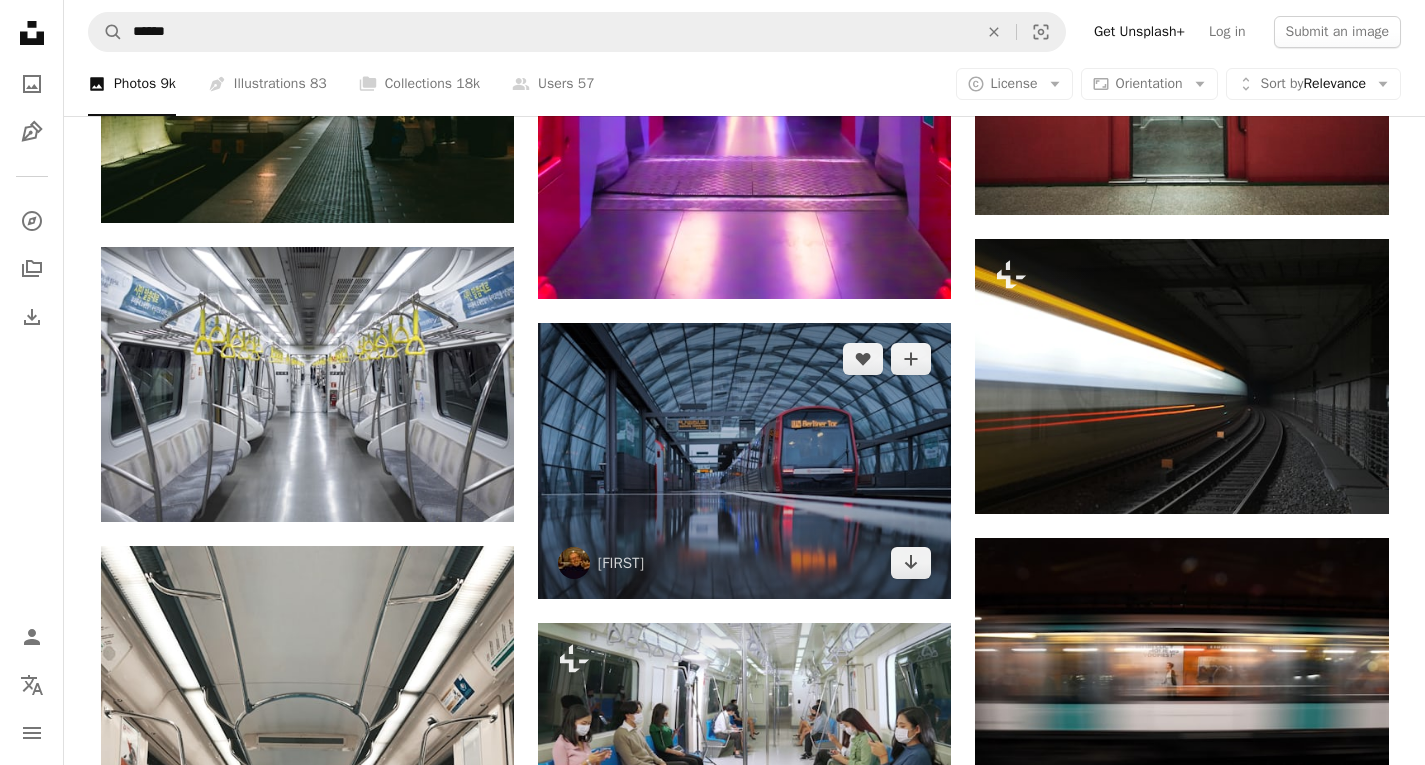 scroll, scrollTop: 3700, scrollLeft: 0, axis: vertical 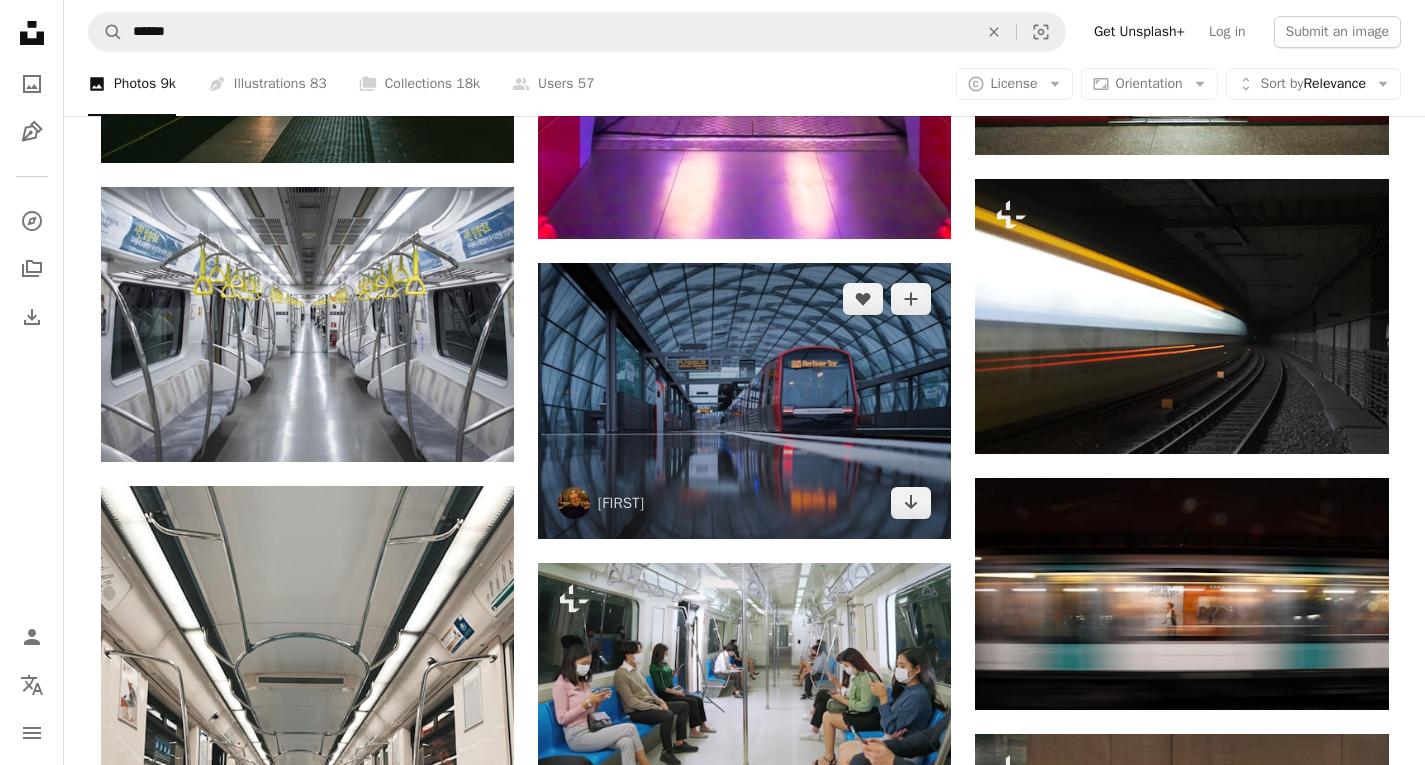 click at bounding box center [744, 400] 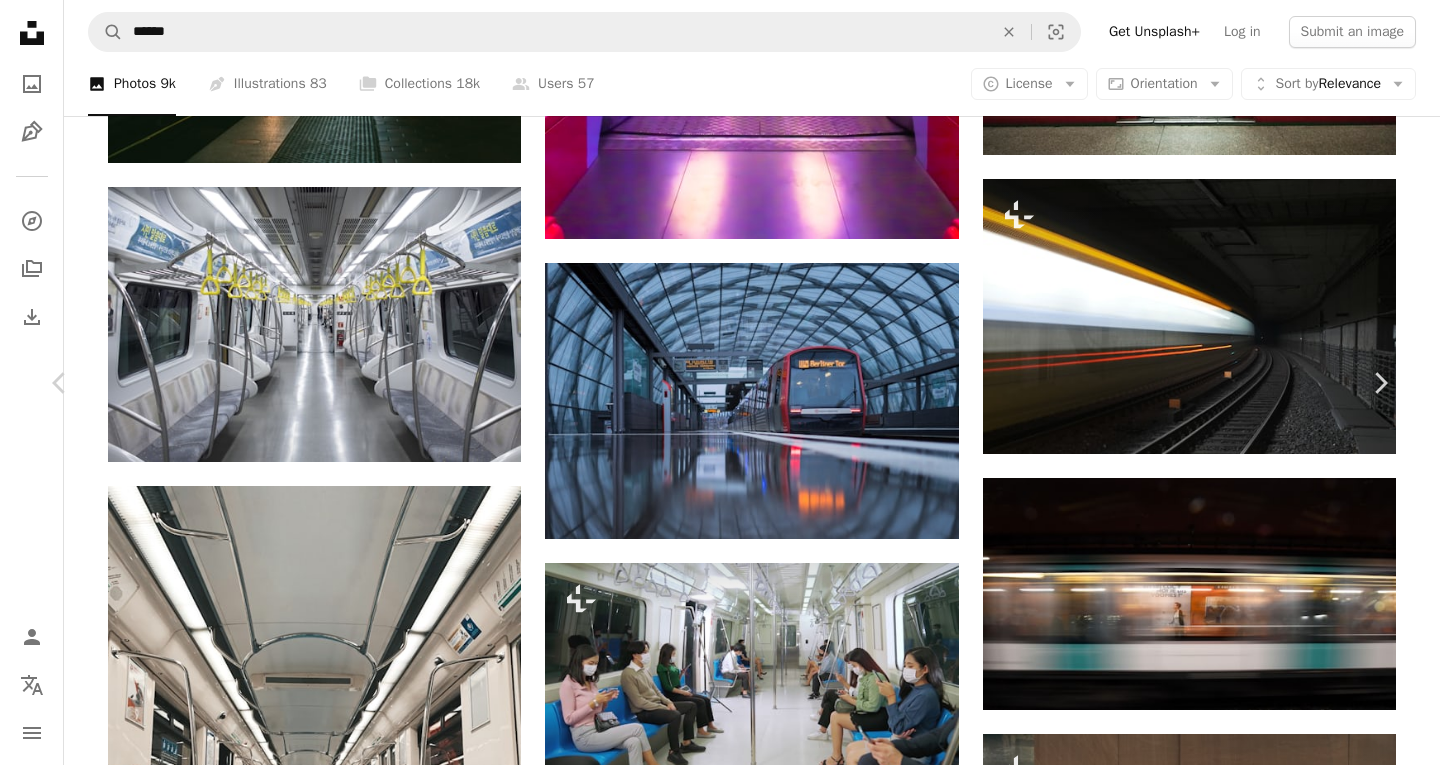 click on "Download free" at bounding box center (1191, 3741) 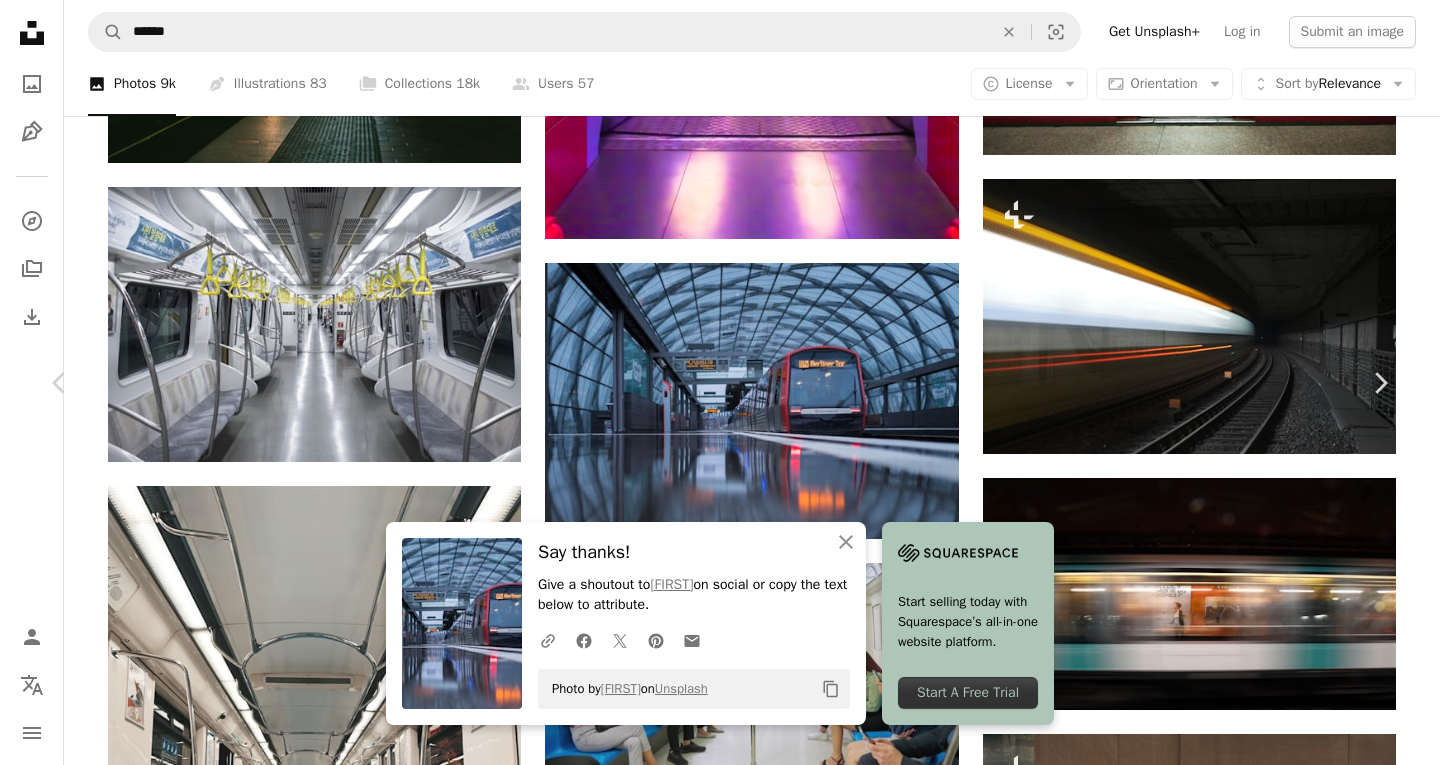 click on "A forward-right arrow Share Info icon Info More Actions A map marker [LOCATION], [CITY], [COUNTRY] Calendar outlined Published on [MONTH] [DAY], [YEAR] Camera SONY, ILCE-7M2 Safety Free to use under the Unsplash License city future urban subway hamburg hafencity train lighting vehicle germany bus transportation floor train station terminal Free pictures Browse premium related images on iStock | Save 20% with code UNSPLASH20 View more on iStock ↗ Related images A heart A plus sign Wolfgang Weiser A heart For" at bounding box center [720, 4076] 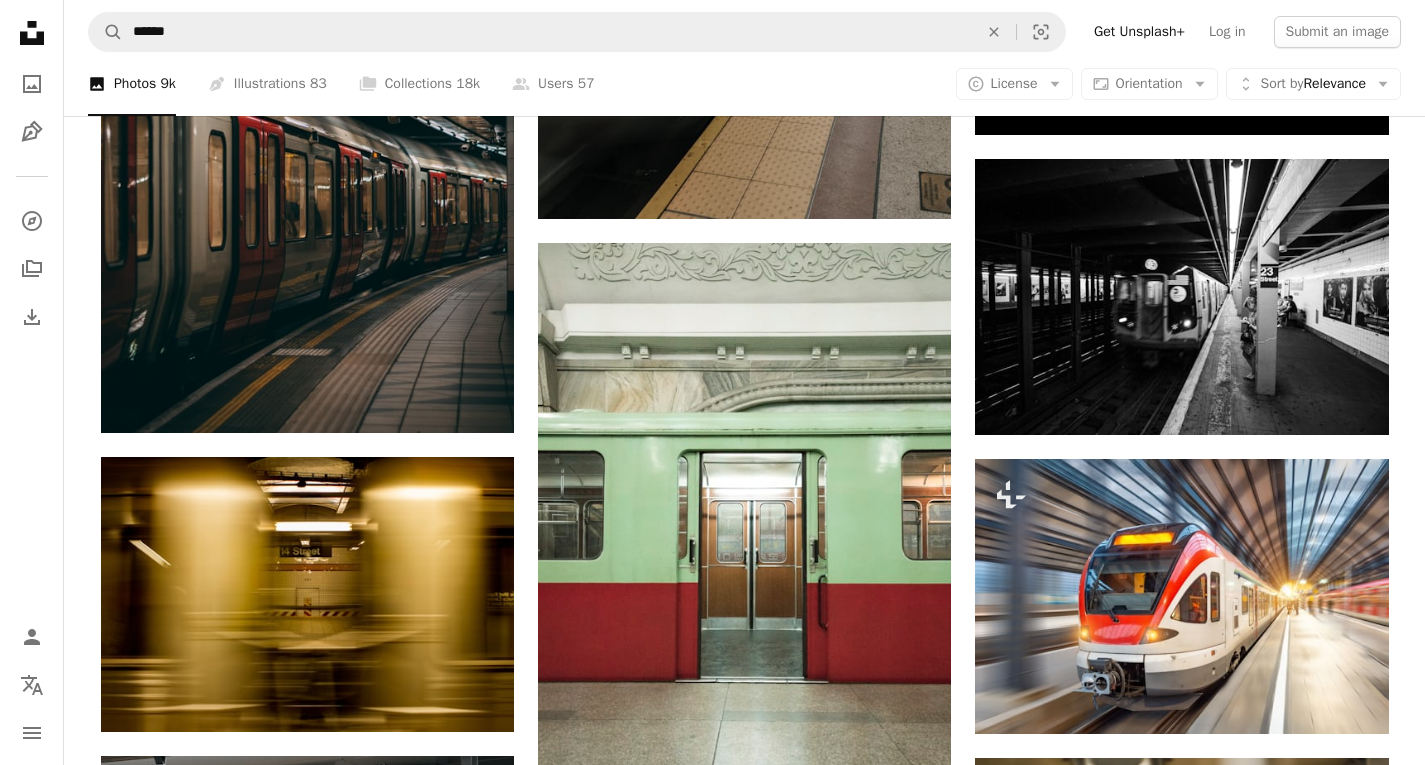 scroll, scrollTop: 0, scrollLeft: 0, axis: both 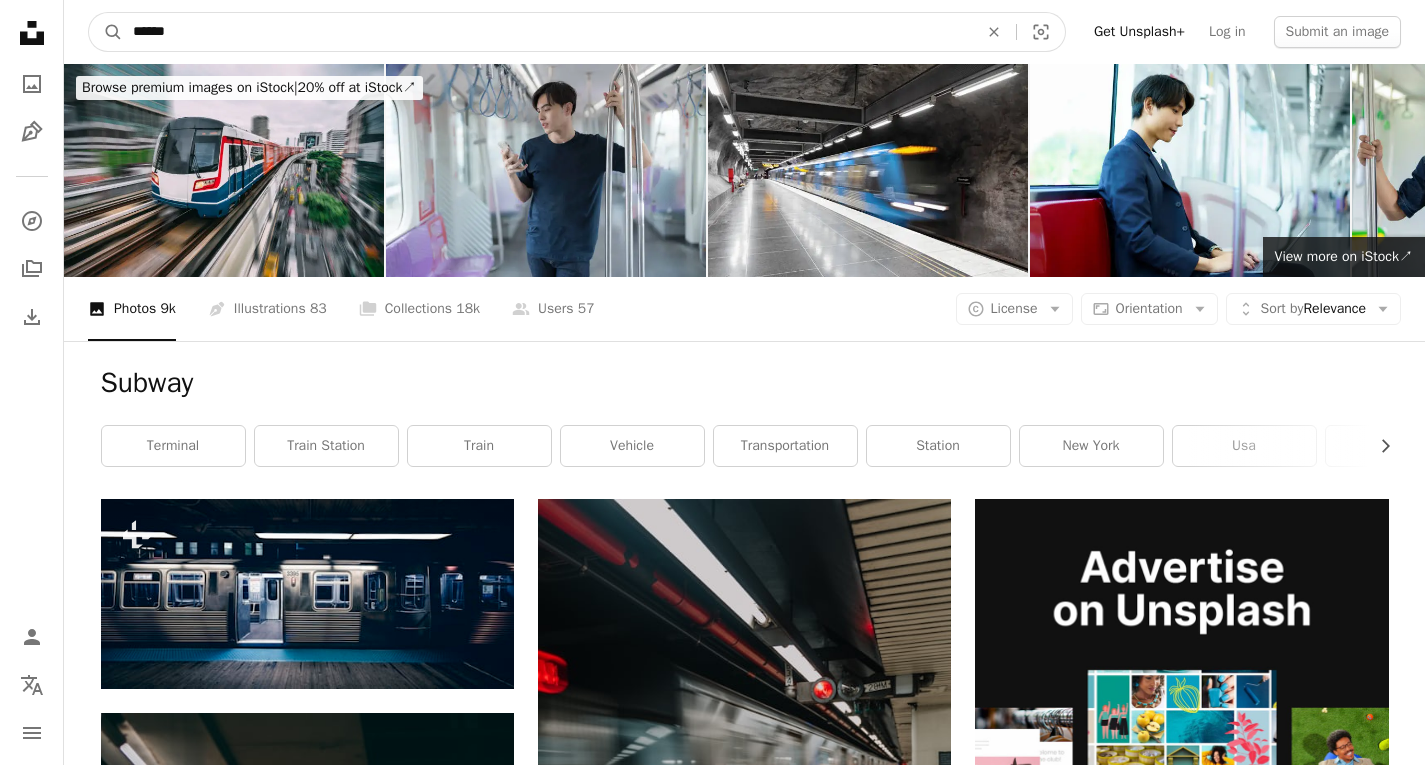 click on "******" at bounding box center (547, 32) 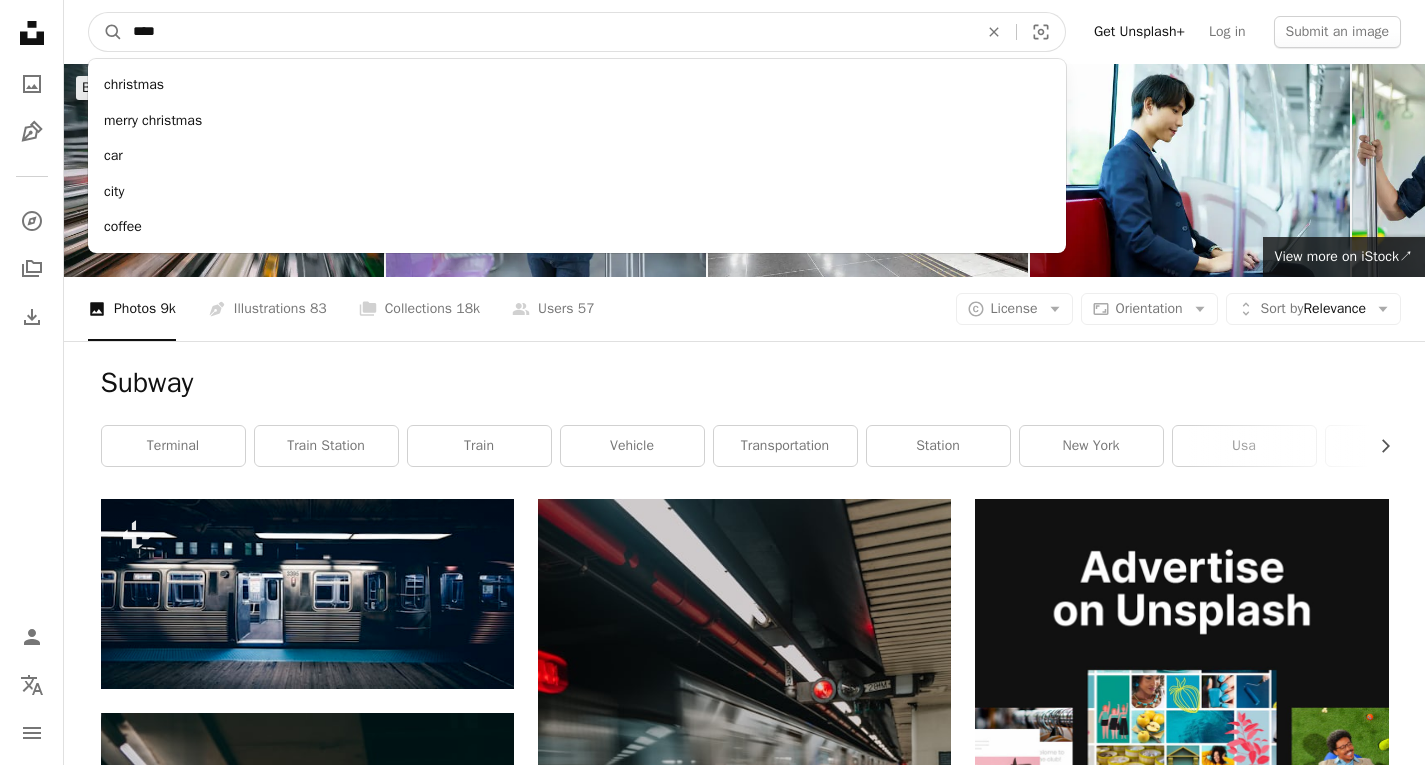 type on "****" 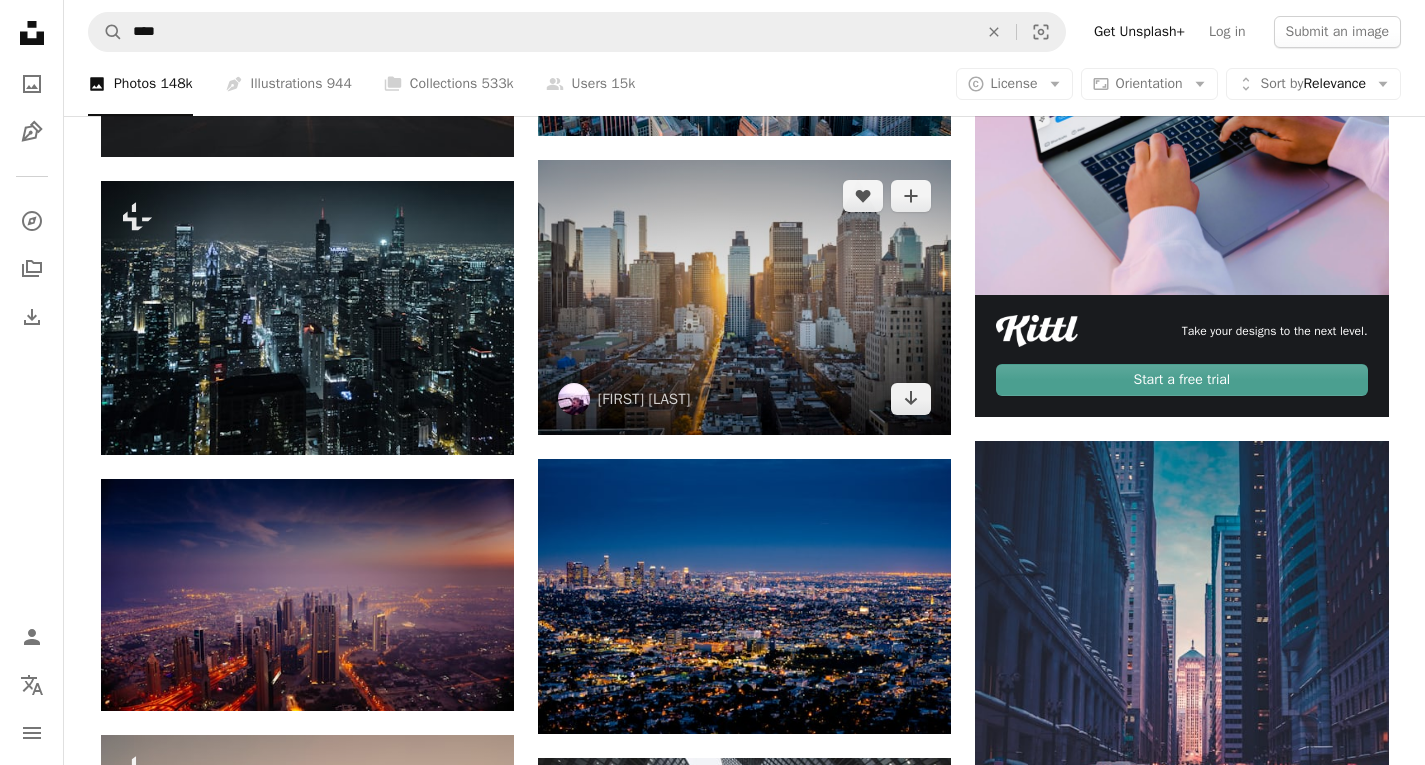 scroll, scrollTop: 800, scrollLeft: 0, axis: vertical 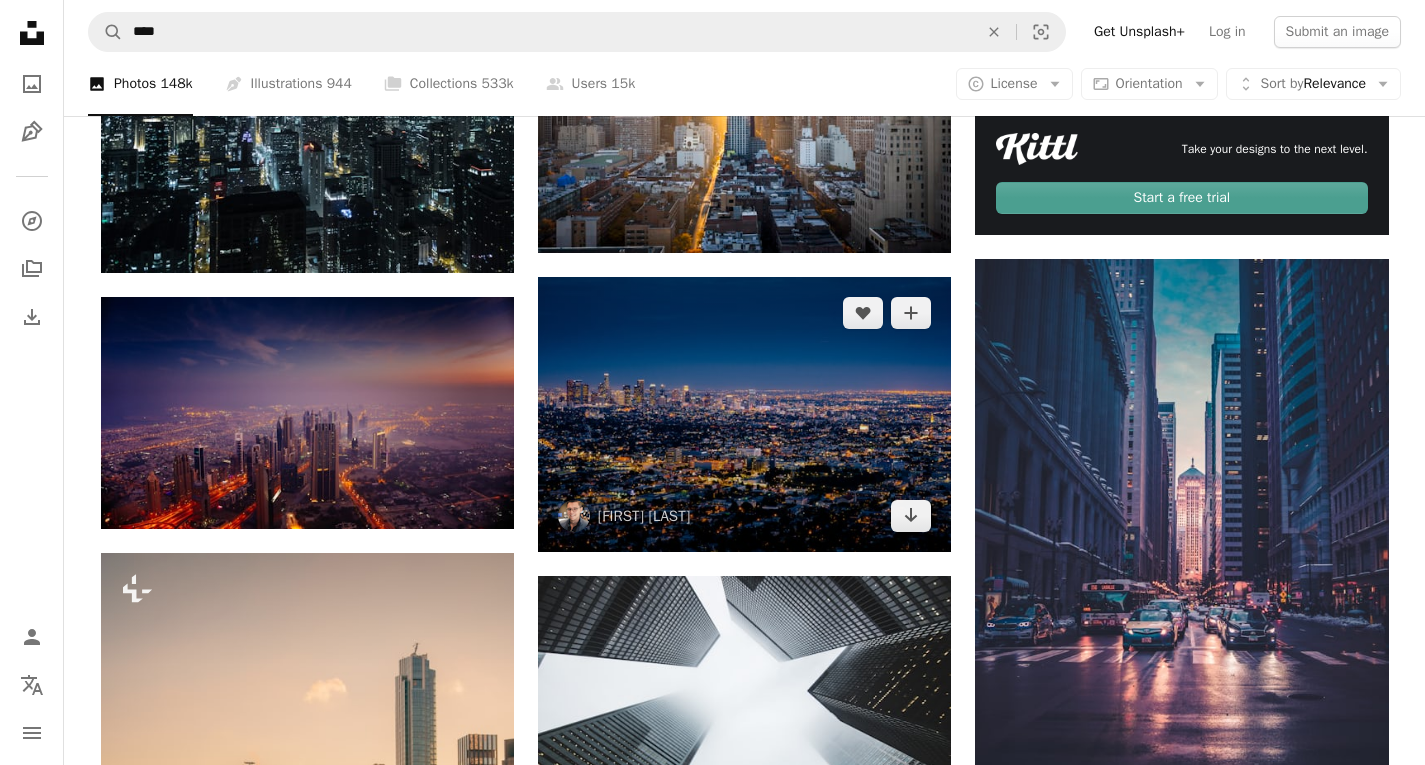click at bounding box center [744, 414] 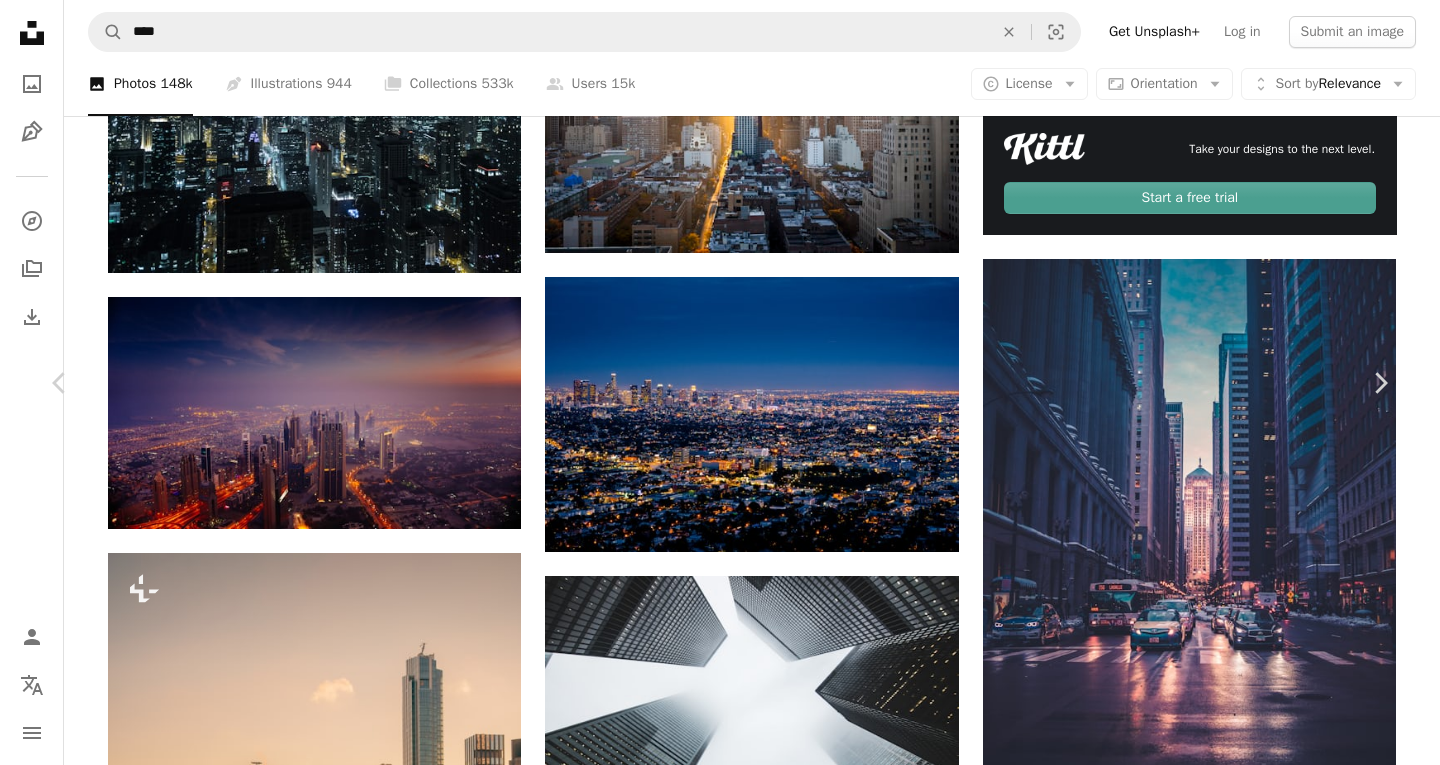 click on "Download free" at bounding box center (1191, 3598) 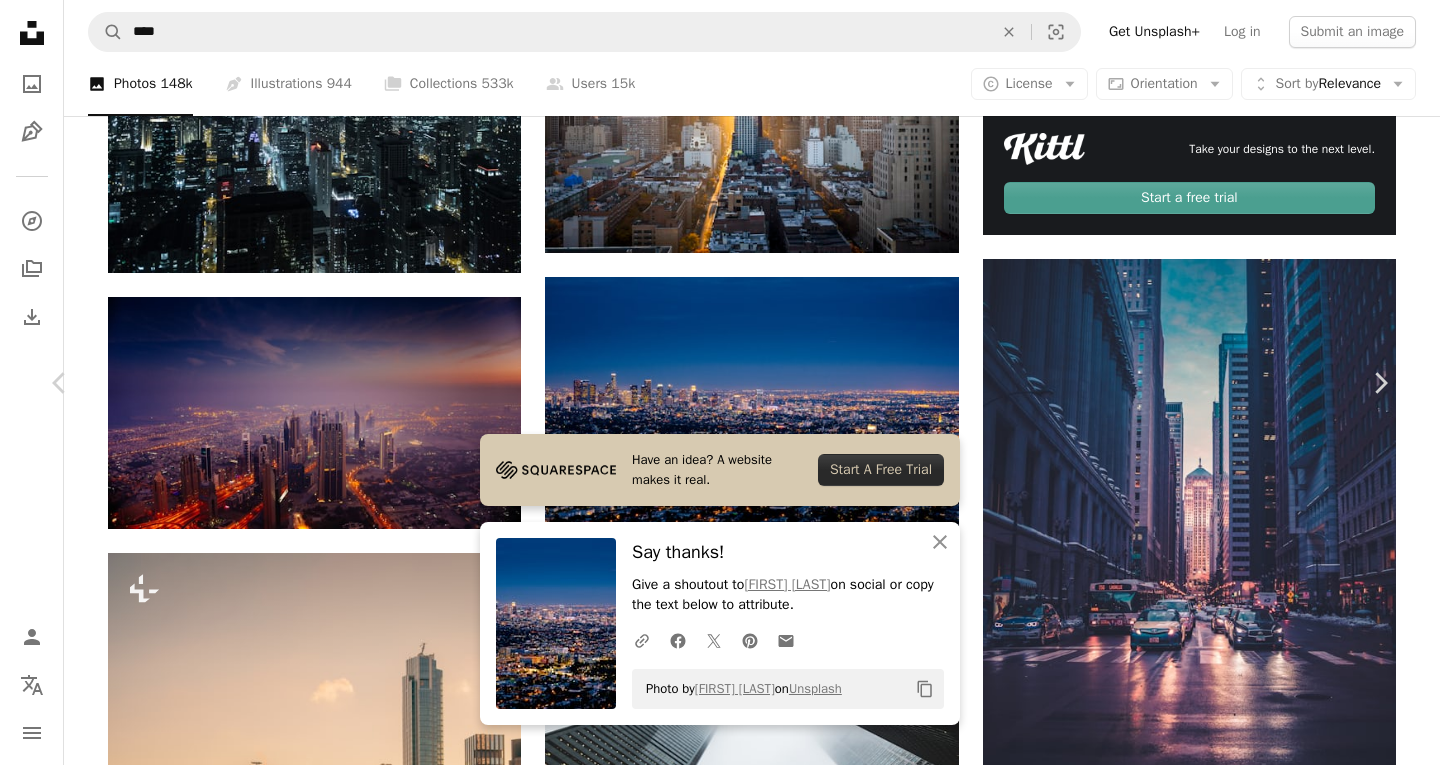 click on "A forward-right arrow Share Info icon Info More Actions [LOCATION] Calendar outlined Published on [MONTH] [DAY], [YEAR] Safety Free to use under the Unsplash License city architecture sunset winter night light urban buildings cityscape city wallpaper skyscraper horizon skyline lights evening dusk downtown panorama wallpaper building Free pictures Browse premium related images on iStock | Save 20% with code UNSPLASH20 View more on iStock ↗ A heart For" at bounding box center (720, 3933) 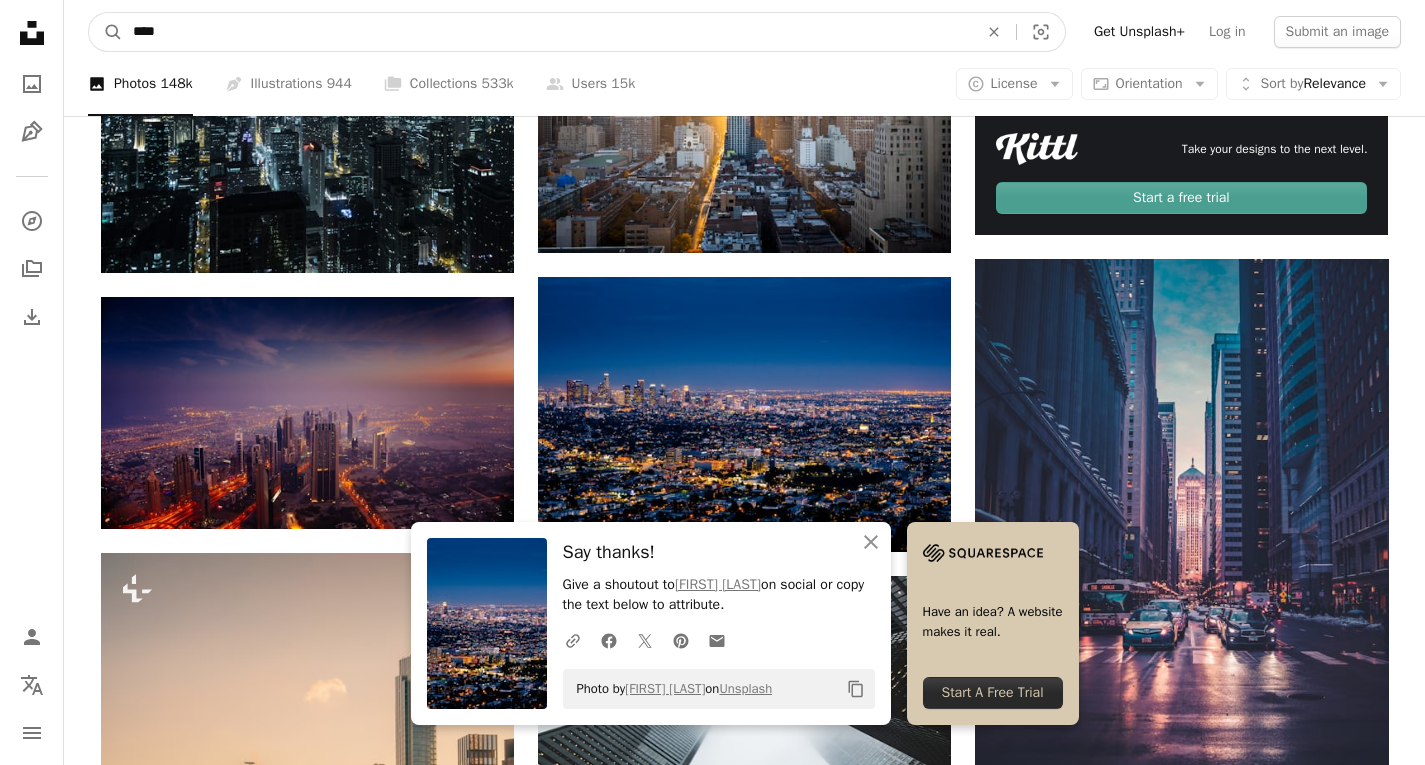 scroll, scrollTop: 770, scrollLeft: 0, axis: vertical 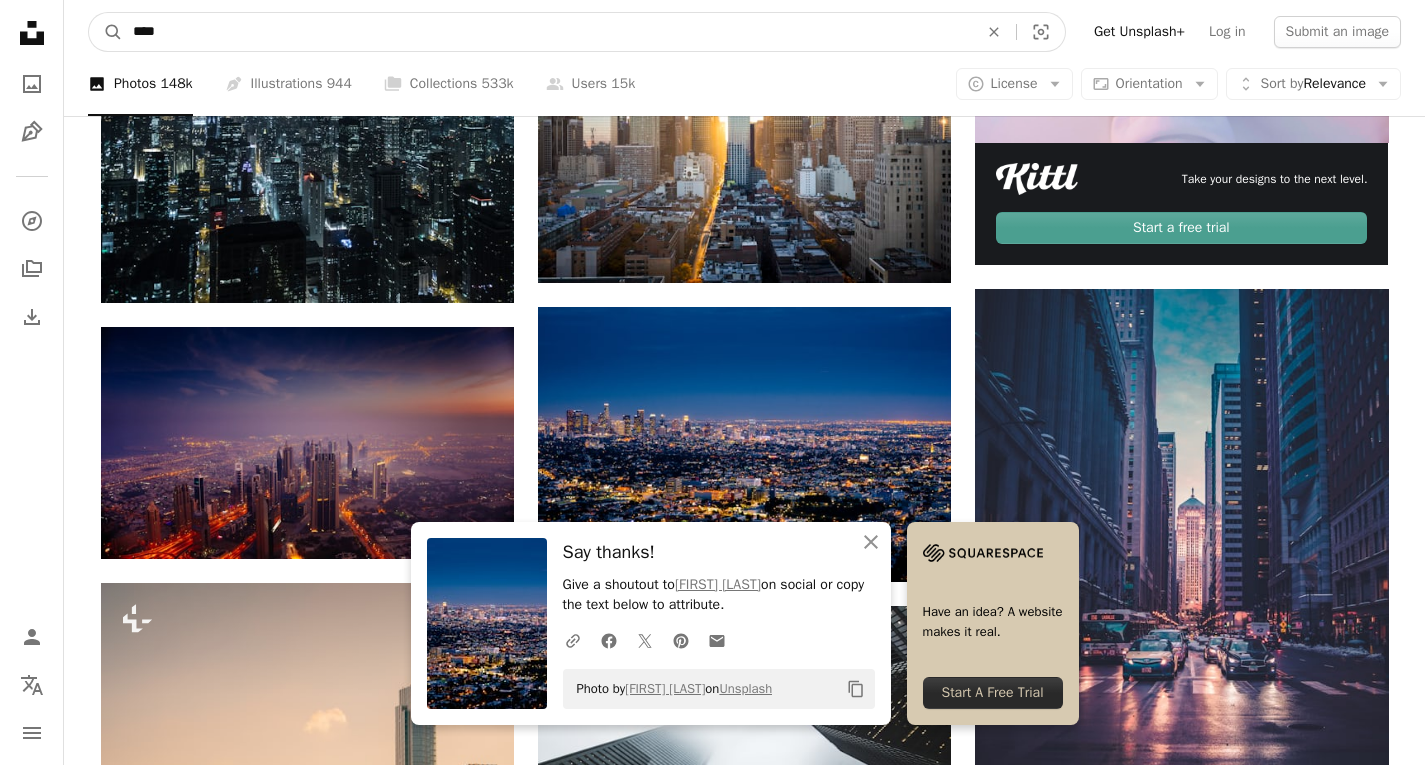 drag, startPoint x: 557, startPoint y: 34, endPoint x: 0, endPoint y: 19, distance: 557.20197 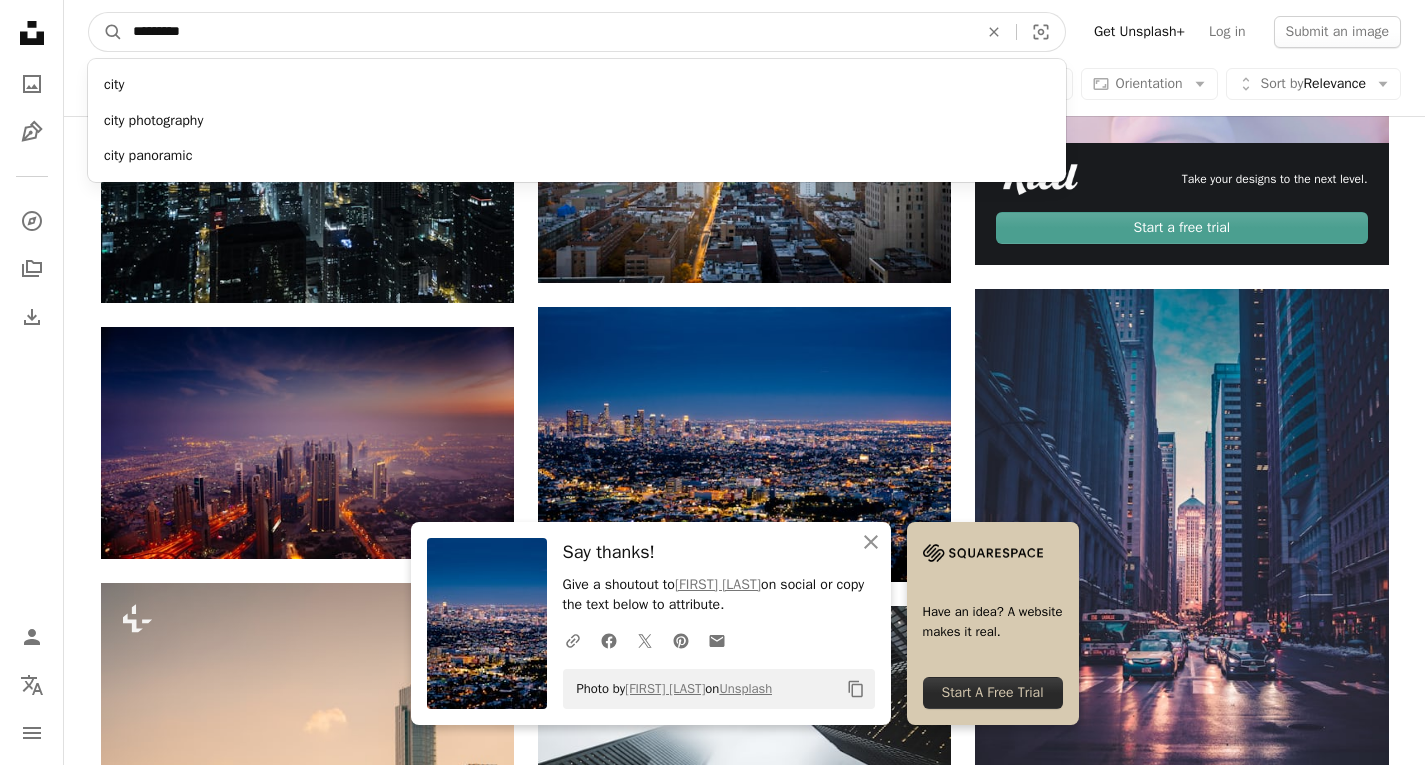 type on "*********" 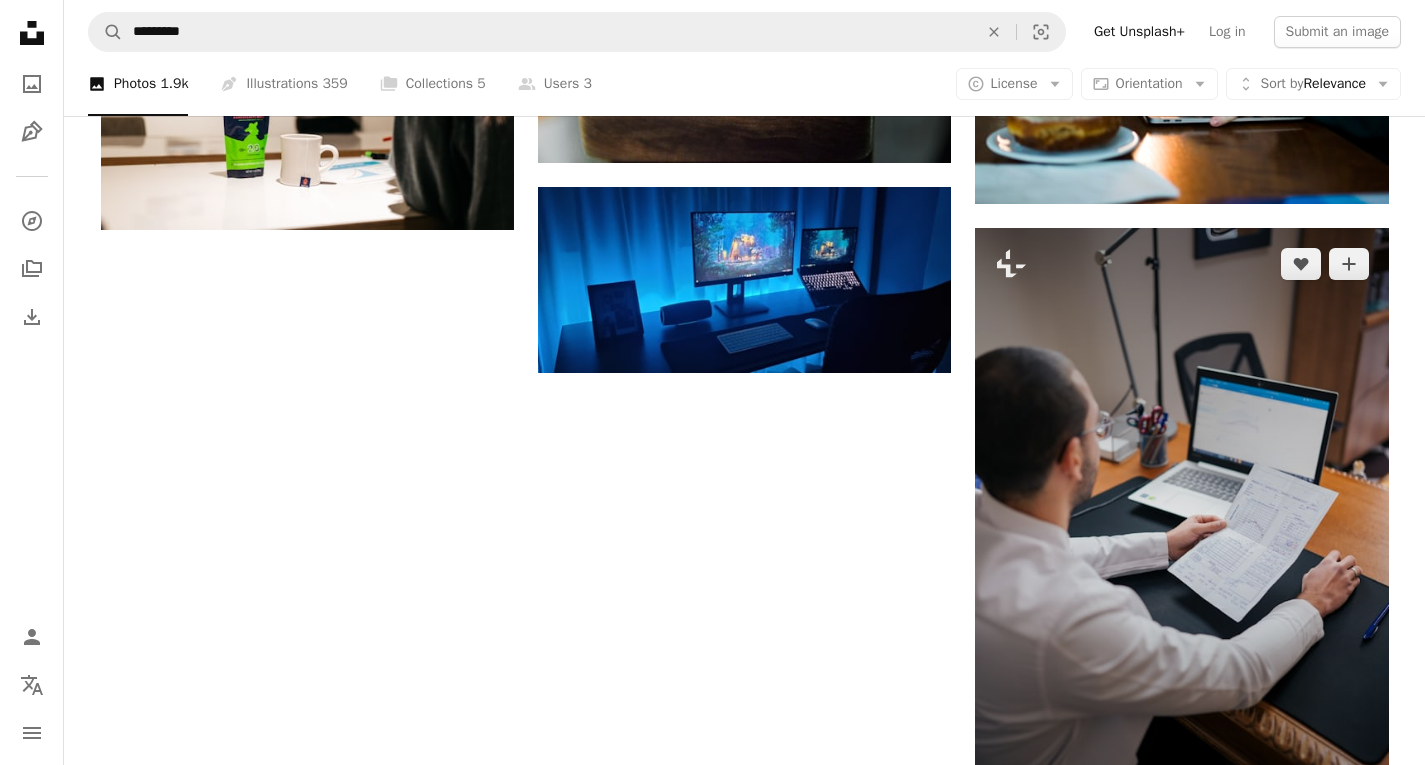 scroll, scrollTop: 3300, scrollLeft: 0, axis: vertical 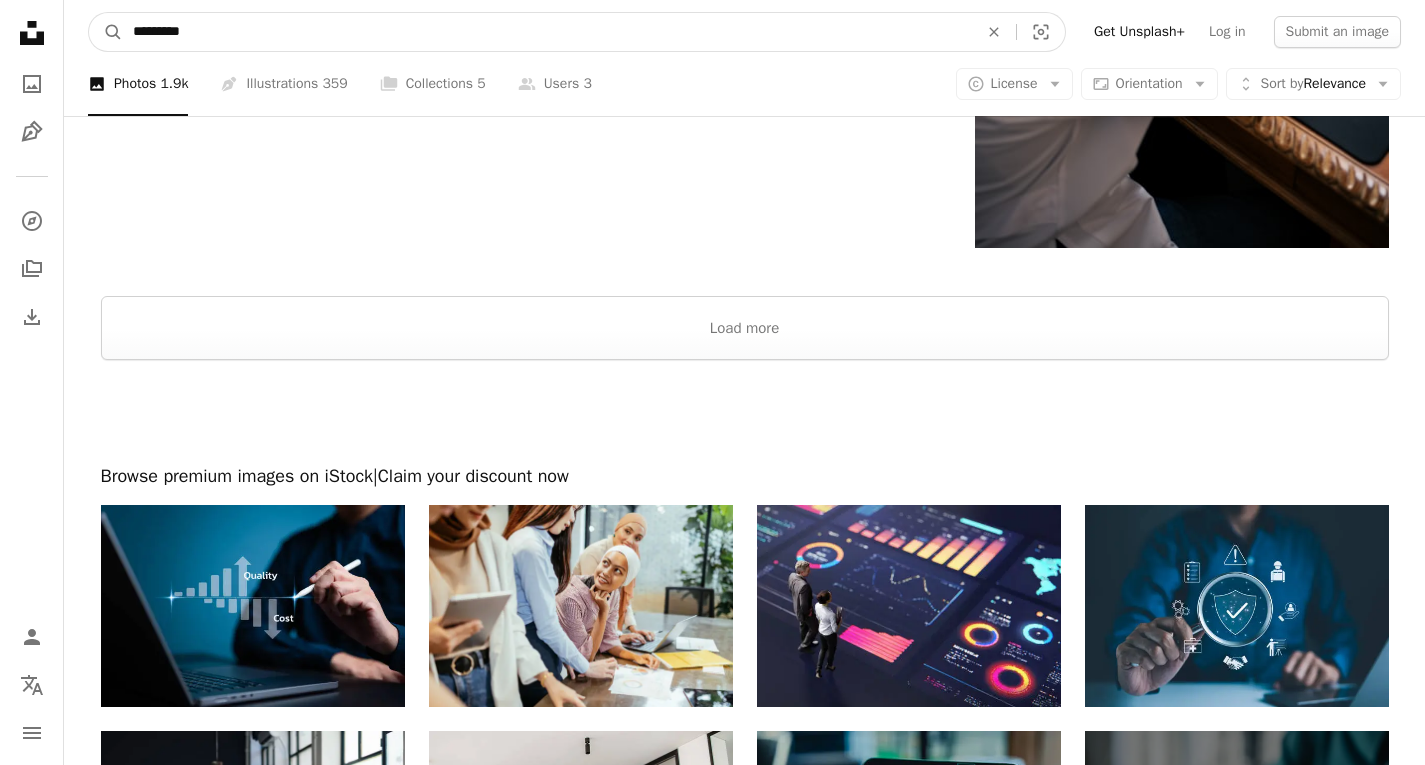 drag, startPoint x: 479, startPoint y: 36, endPoint x: 73, endPoint y: 26, distance: 406.12314 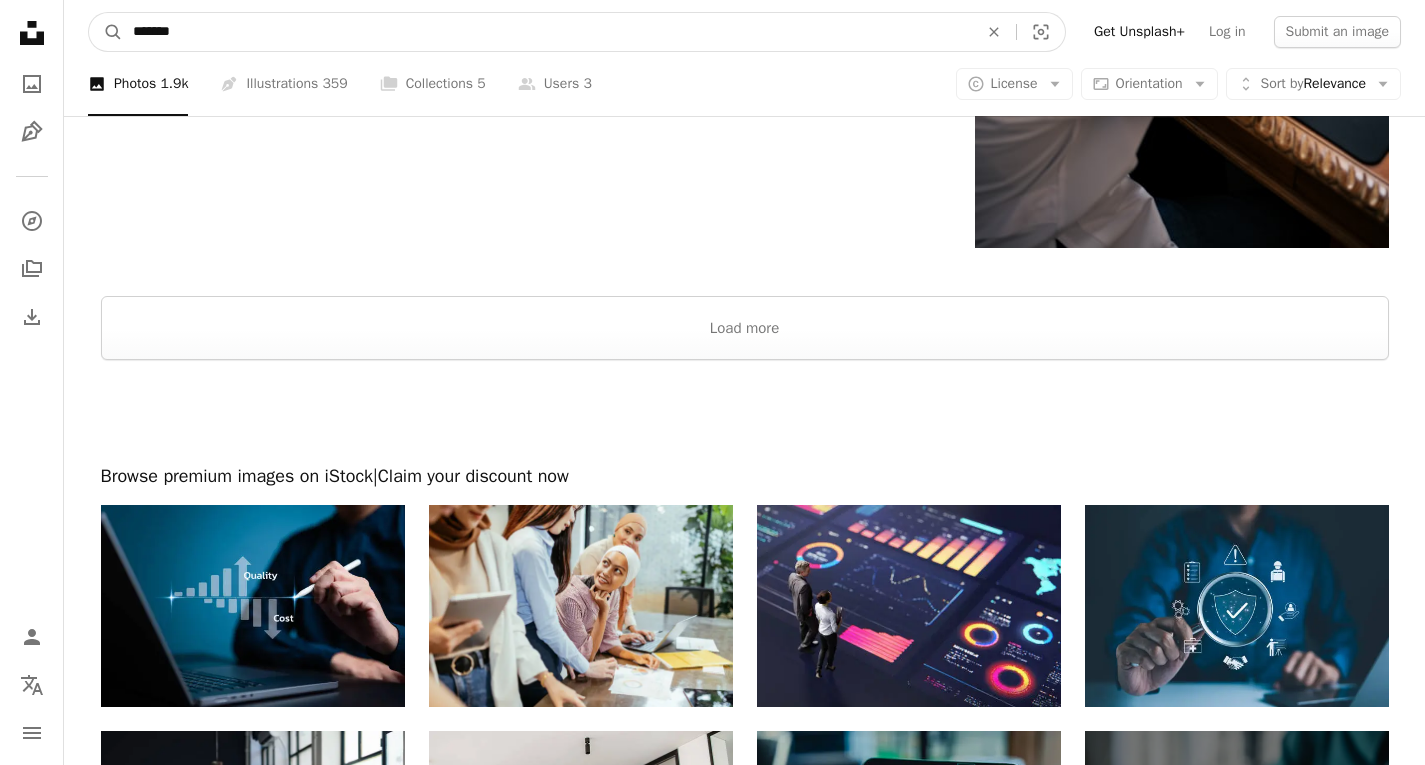 type on "*******" 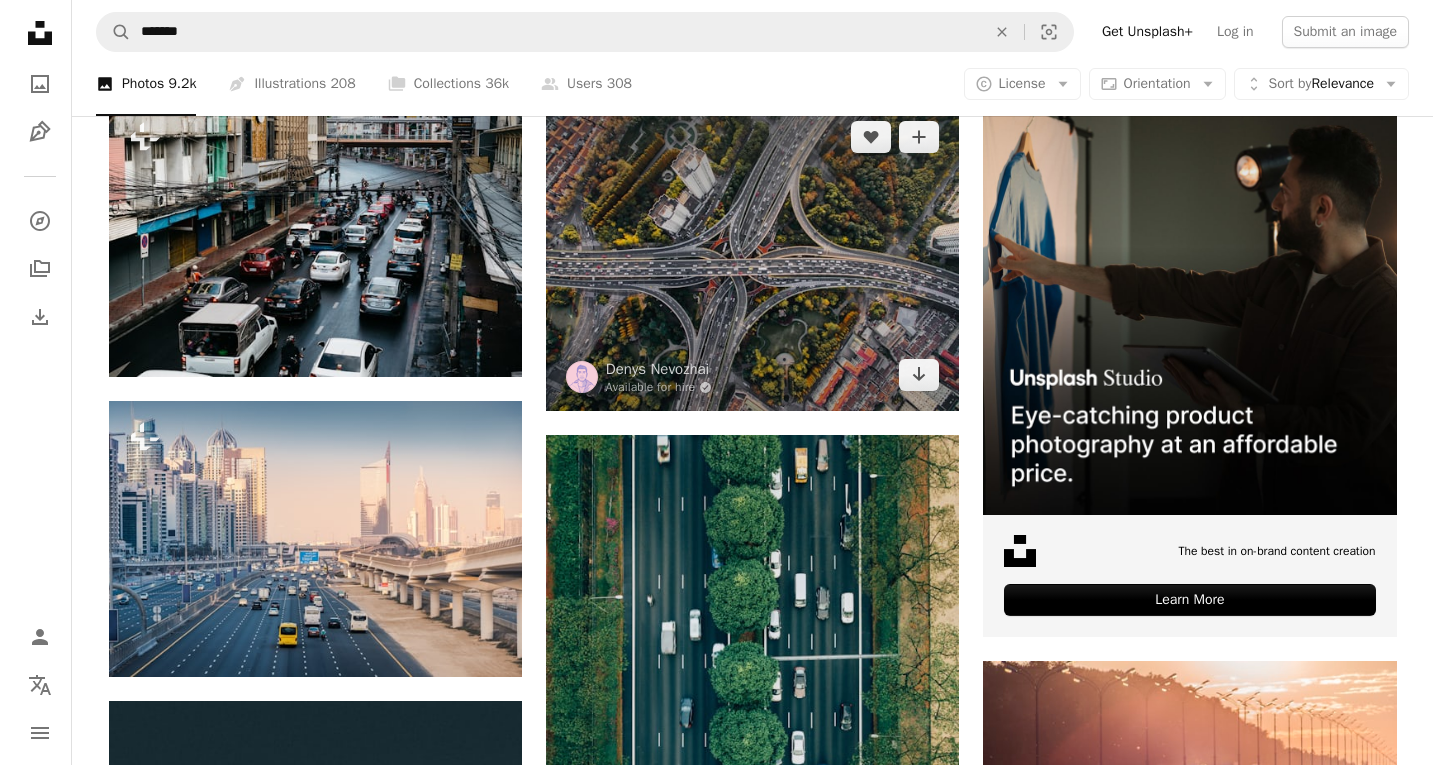 scroll, scrollTop: 400, scrollLeft: 0, axis: vertical 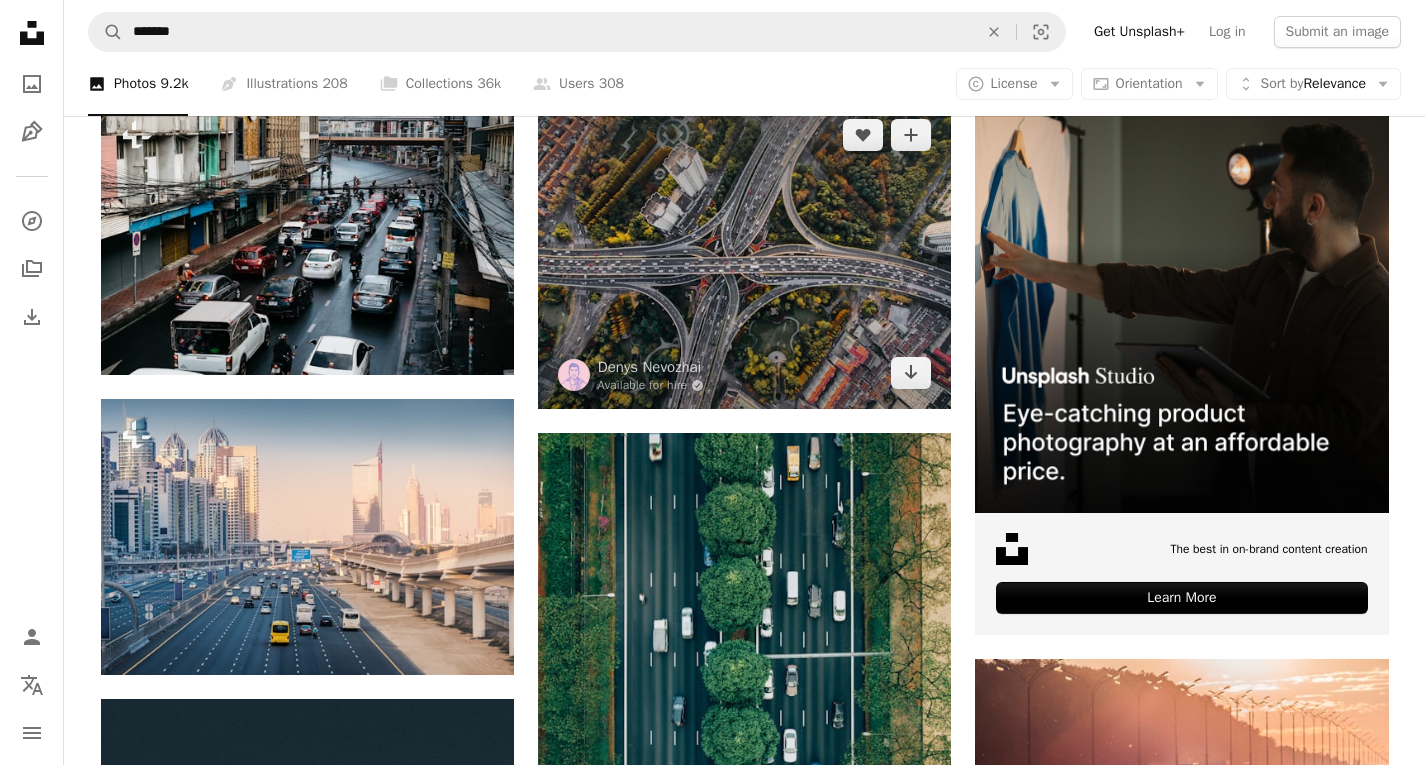 click at bounding box center (744, 254) 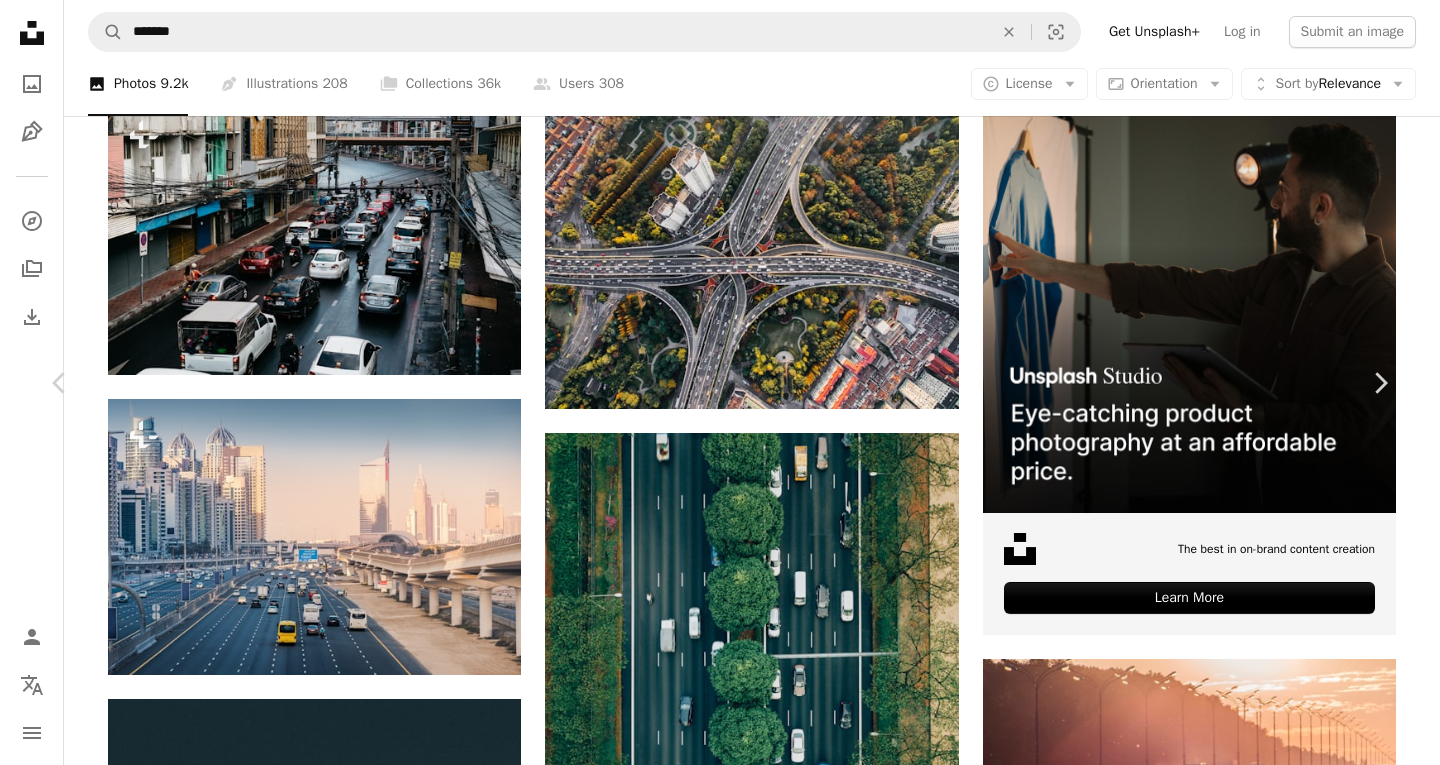 click on "Download free" at bounding box center [1191, 4880] 